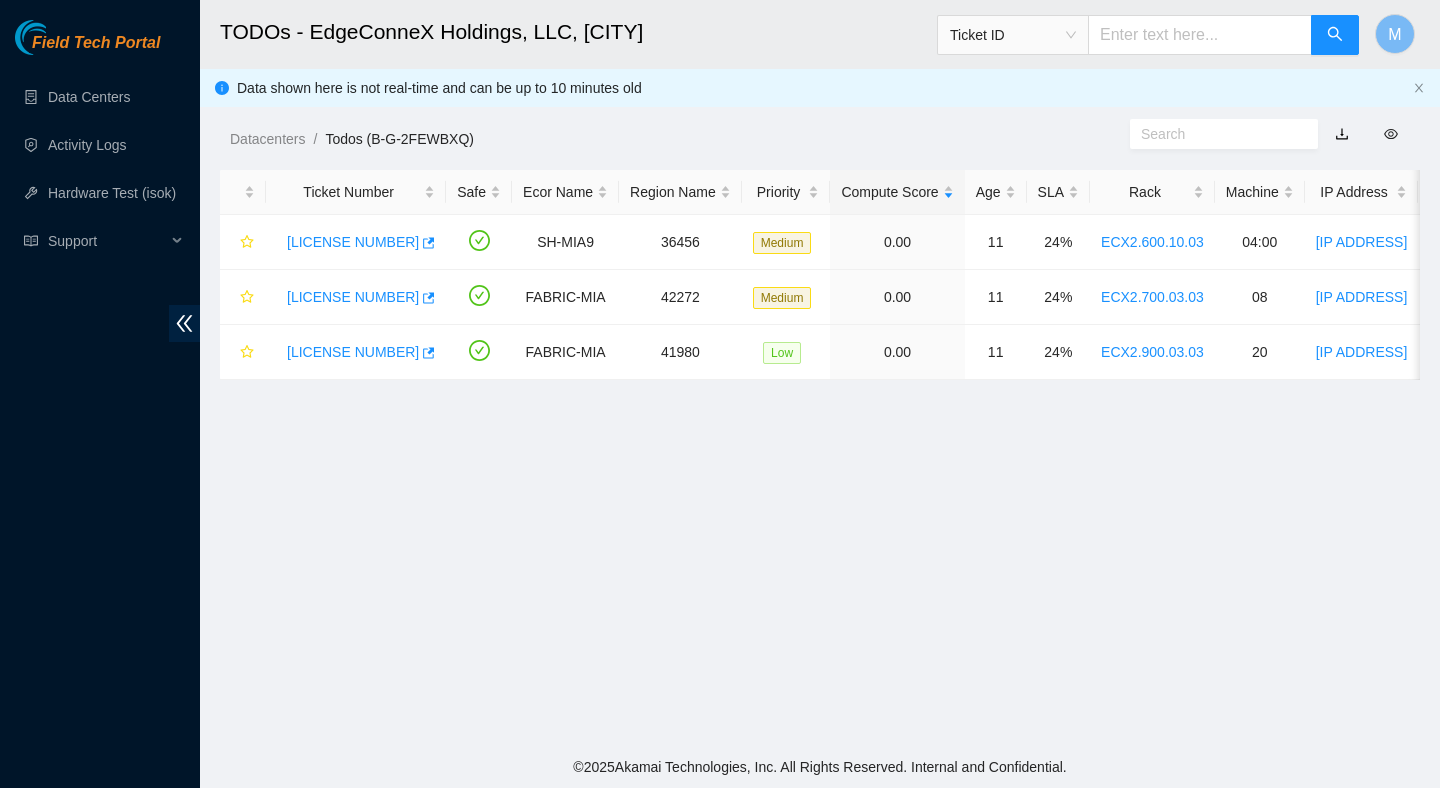 scroll, scrollTop: 0, scrollLeft: 0, axis: both 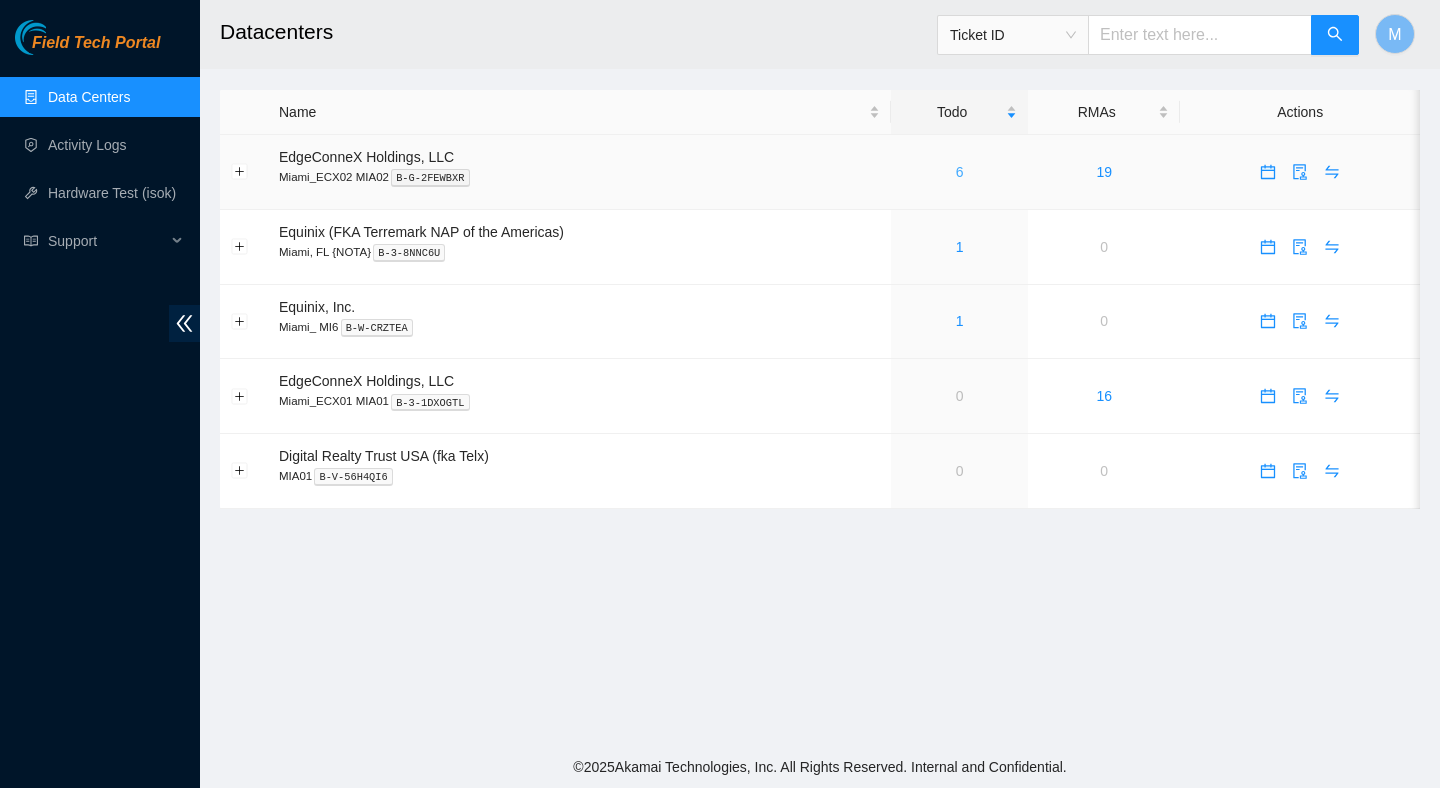 click on "6" at bounding box center (960, 172) 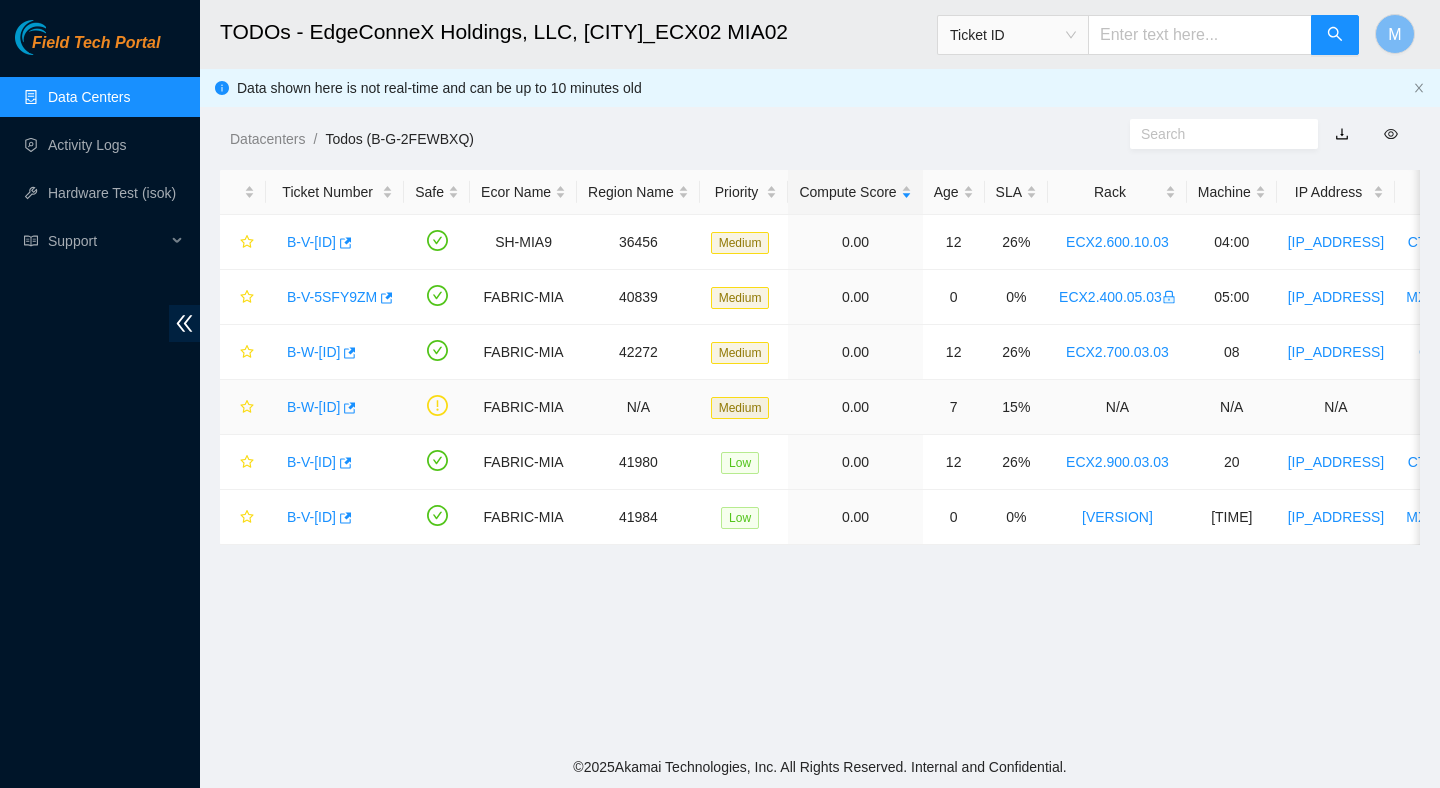 click on "B-W-12TW1N9" at bounding box center (313, 407) 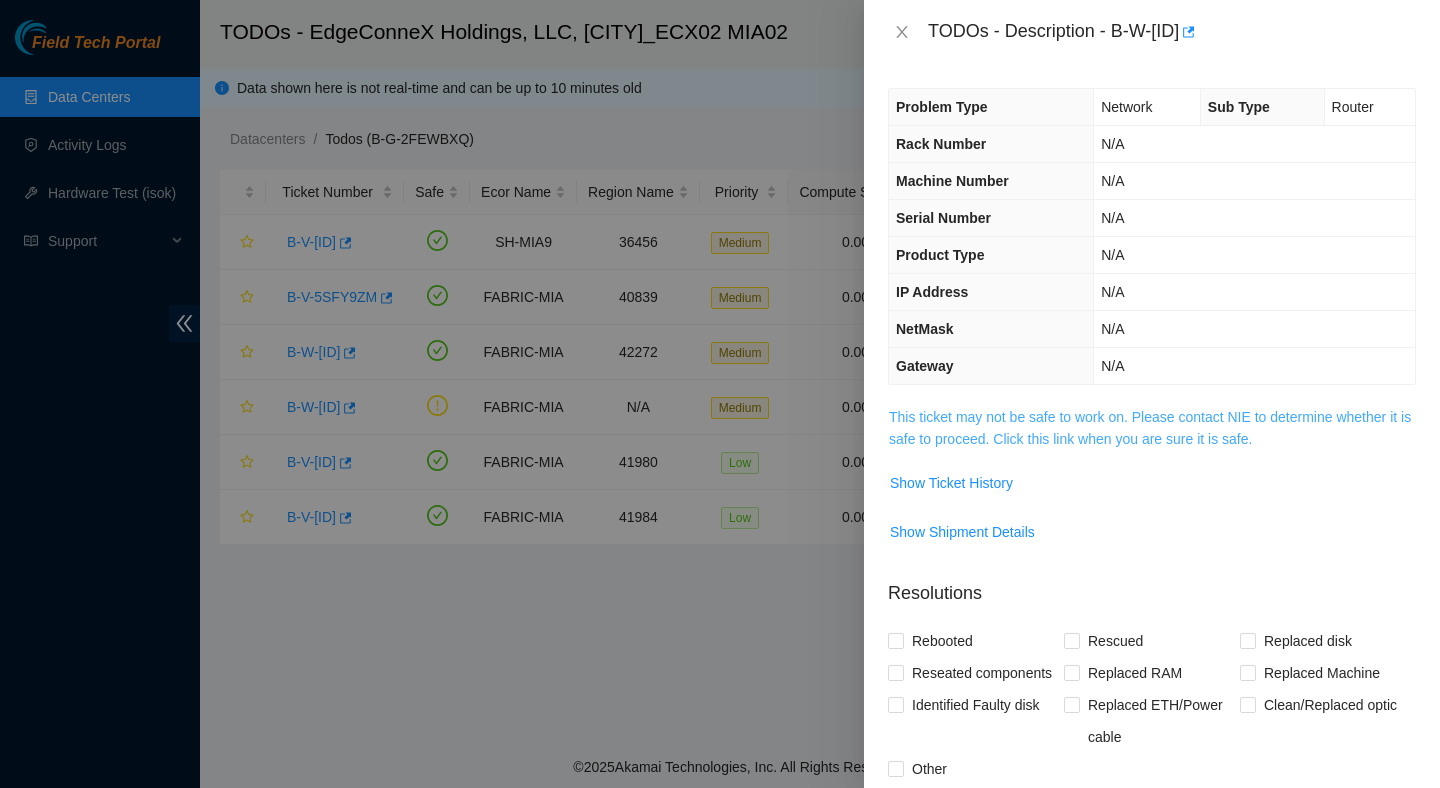 click on "This ticket may not be safe to work on. Please contact NIE to determine whether it is safe to proceed. Click this link when you are sure it is safe." at bounding box center [1150, 428] 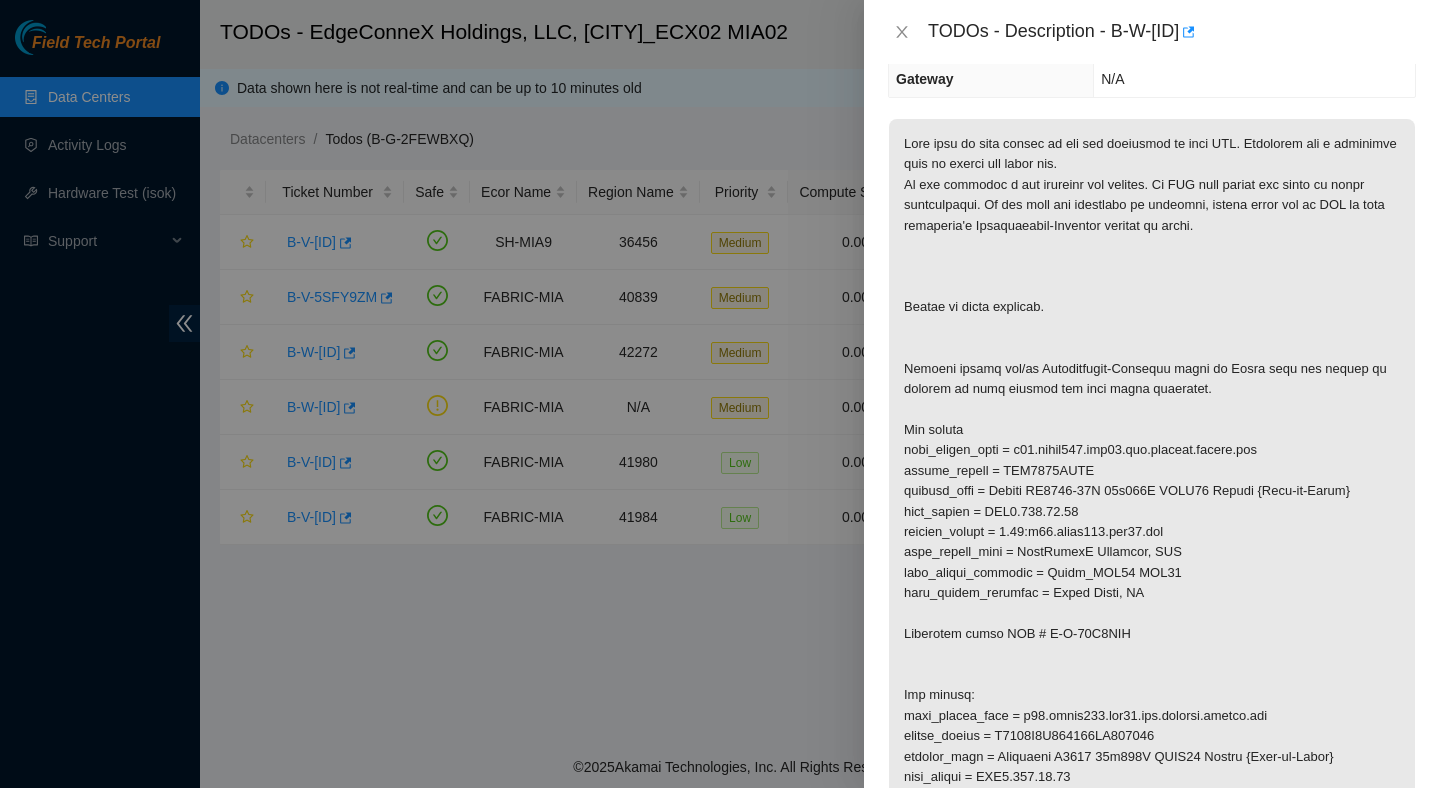 scroll, scrollTop: 283, scrollLeft: 0, axis: vertical 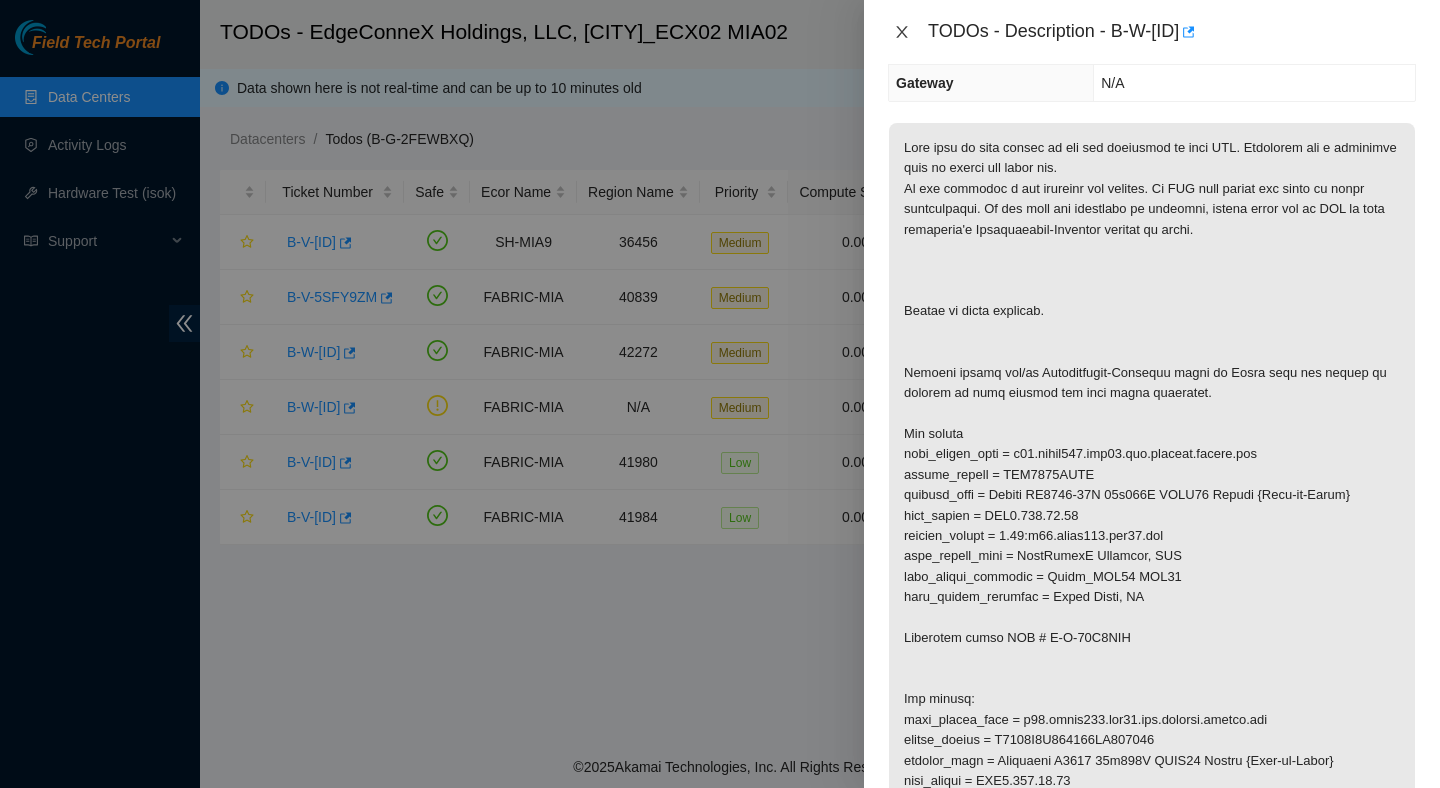 click 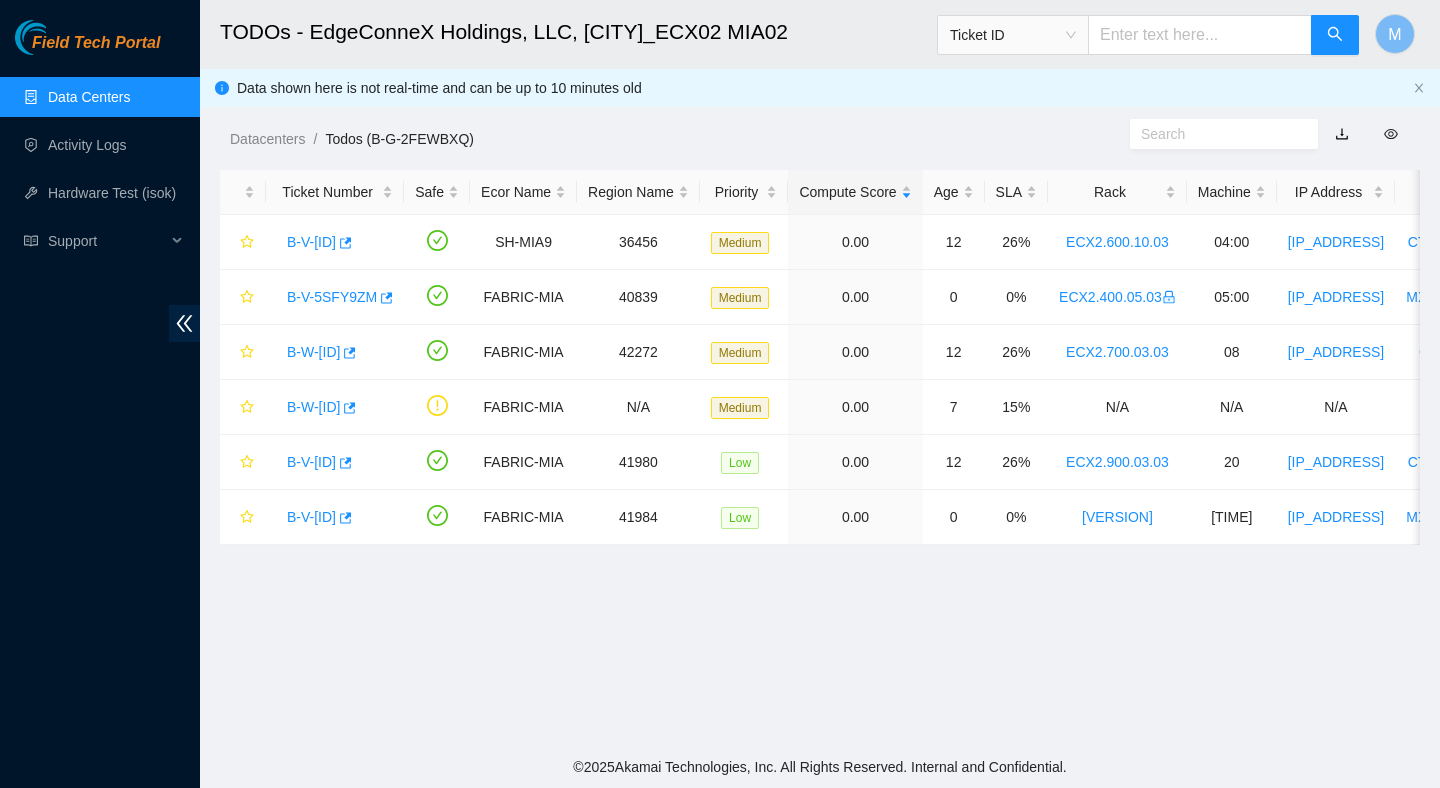 scroll, scrollTop: 349, scrollLeft: 0, axis: vertical 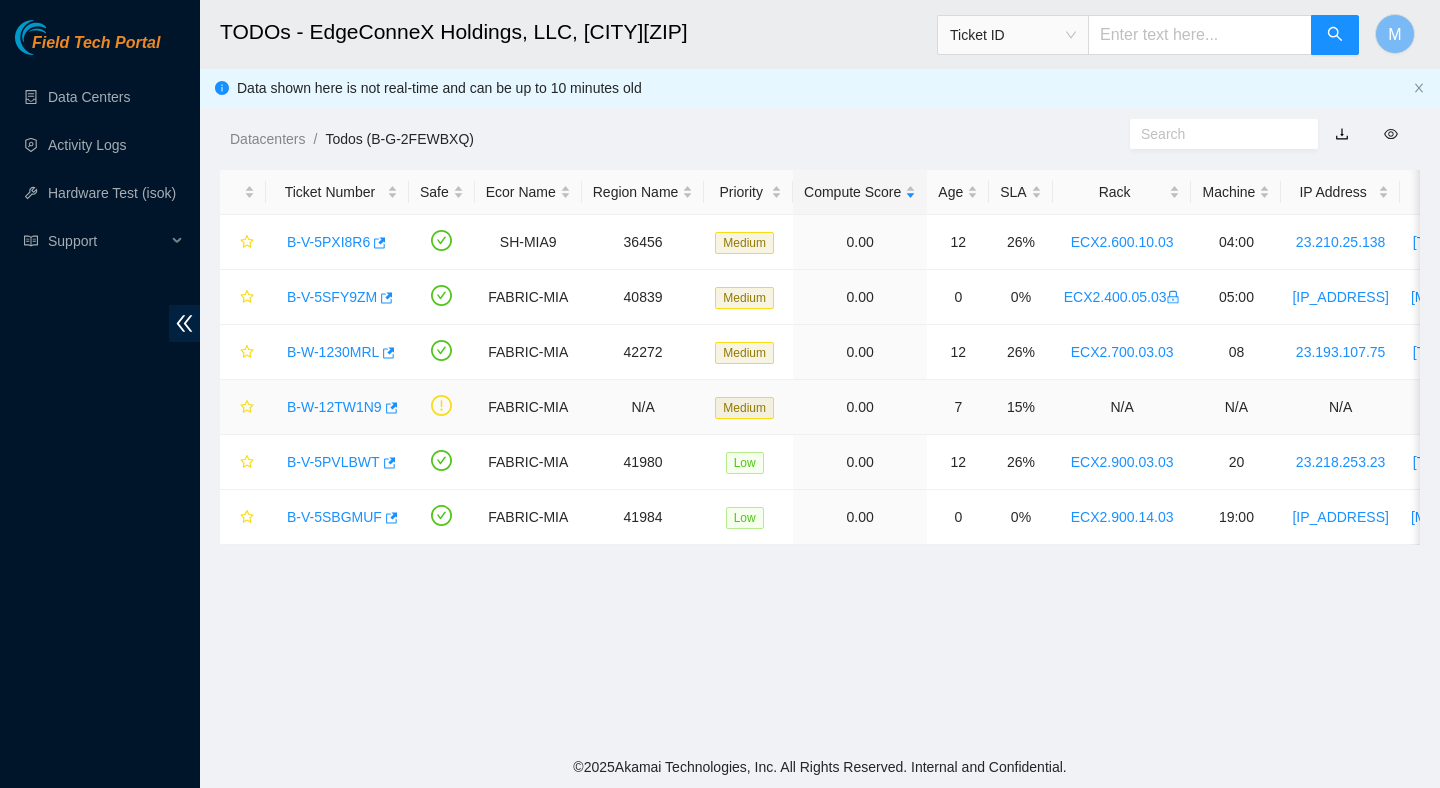click on "B-W-12TW1N9" at bounding box center (337, 407) 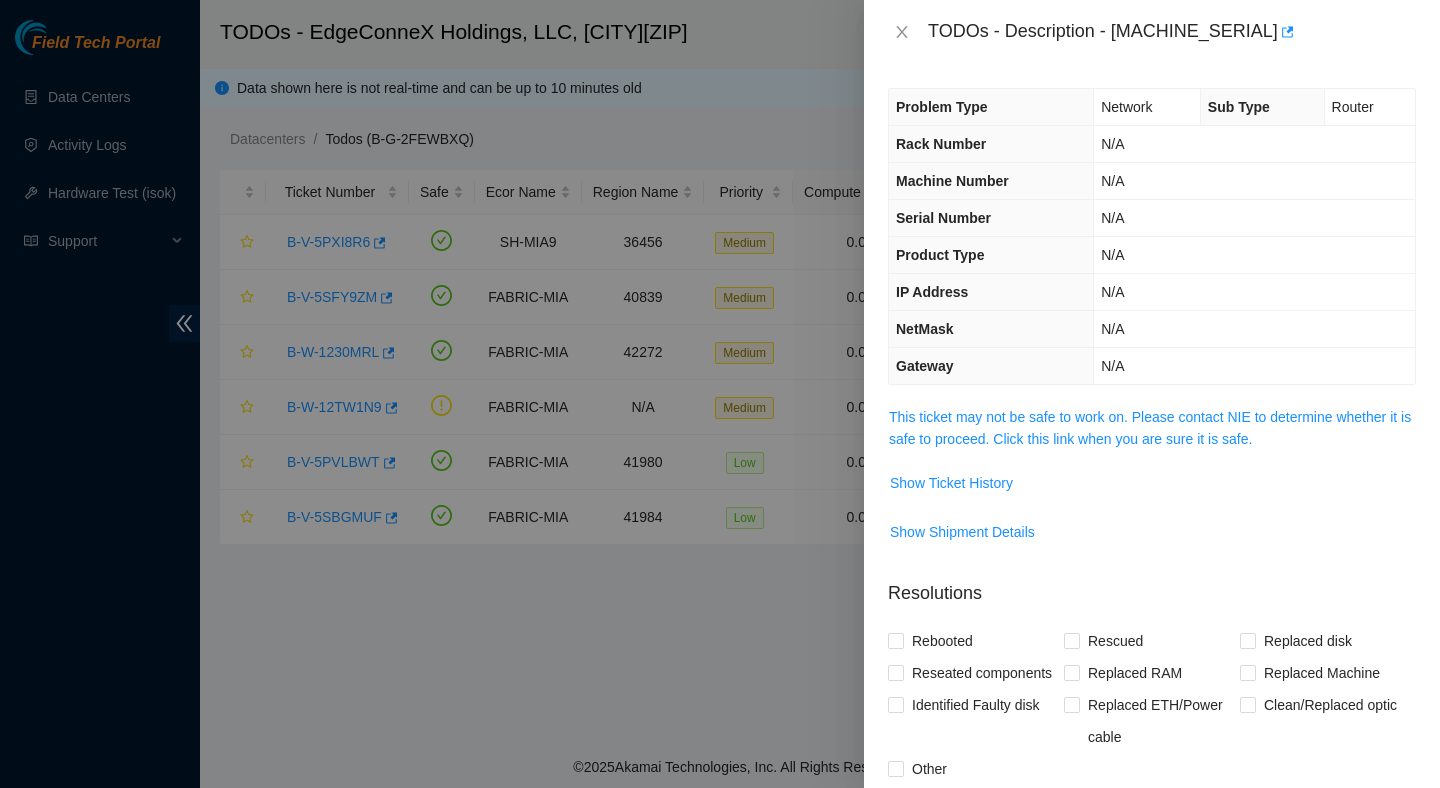 click on "Problem Type Network Sub Type Router Rack Number N/A Machine Number N/A Serial Number N/A Product Type N/A IP Address N/A NetMask N/A Gateway N/A This ticket may not be safe to work on. Please contact NIE to determine whether it is safe to proceed. Click this link when you are sure it is safe. Show Ticket History Show Shipment Details Resolutions Rebooted Rescued Replaced disk Reseated components Replaced RAM Replaced Machine Identified Faulty disk Replaced ETH/Power cable Clean/Replaced optic Other Return Tracking Add Notes    Comment Submit Close" at bounding box center [1152, 426] 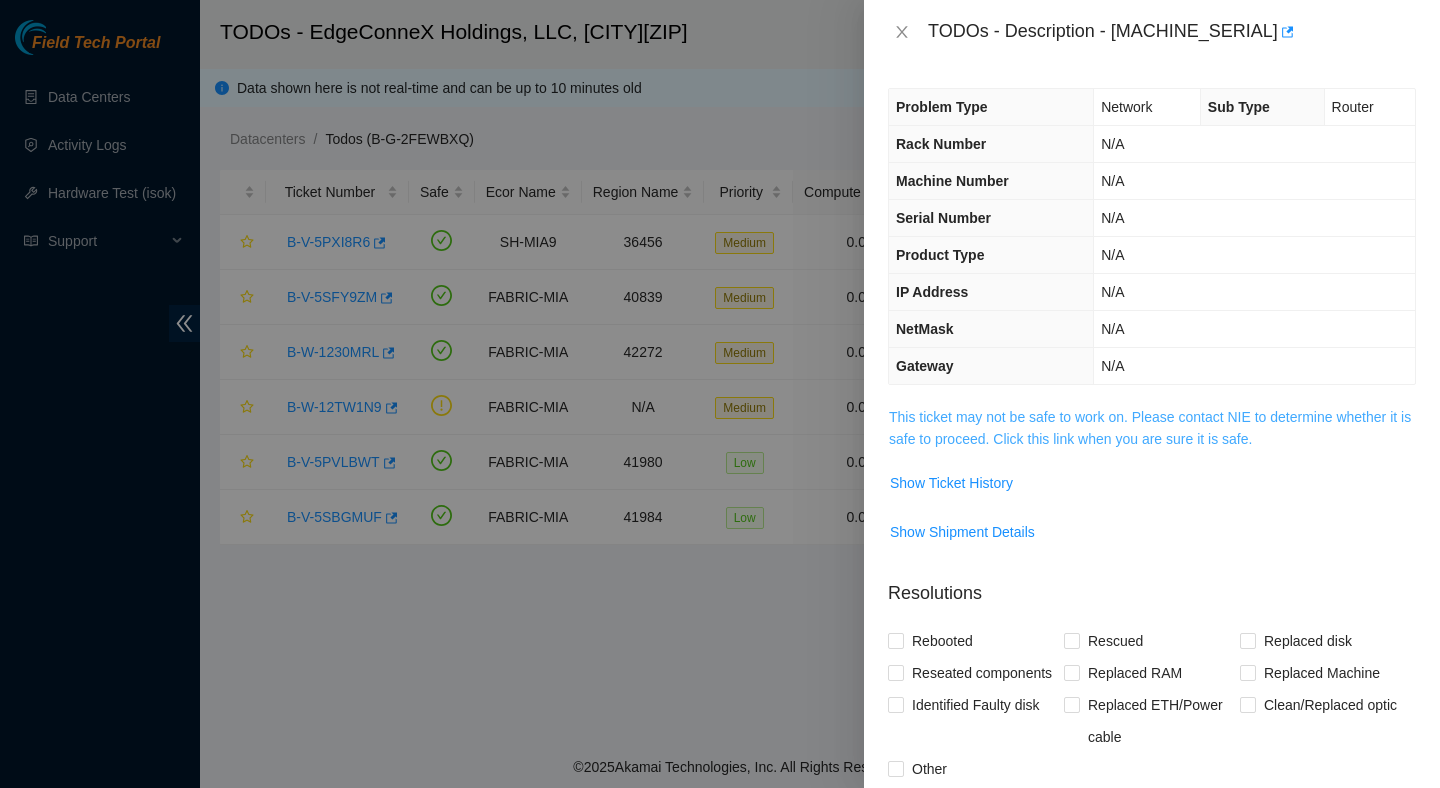 click on "This ticket may not be safe to work on. Please contact NIE to determine whether it is safe to proceed. Click this link when you are sure it is safe." at bounding box center [1150, 428] 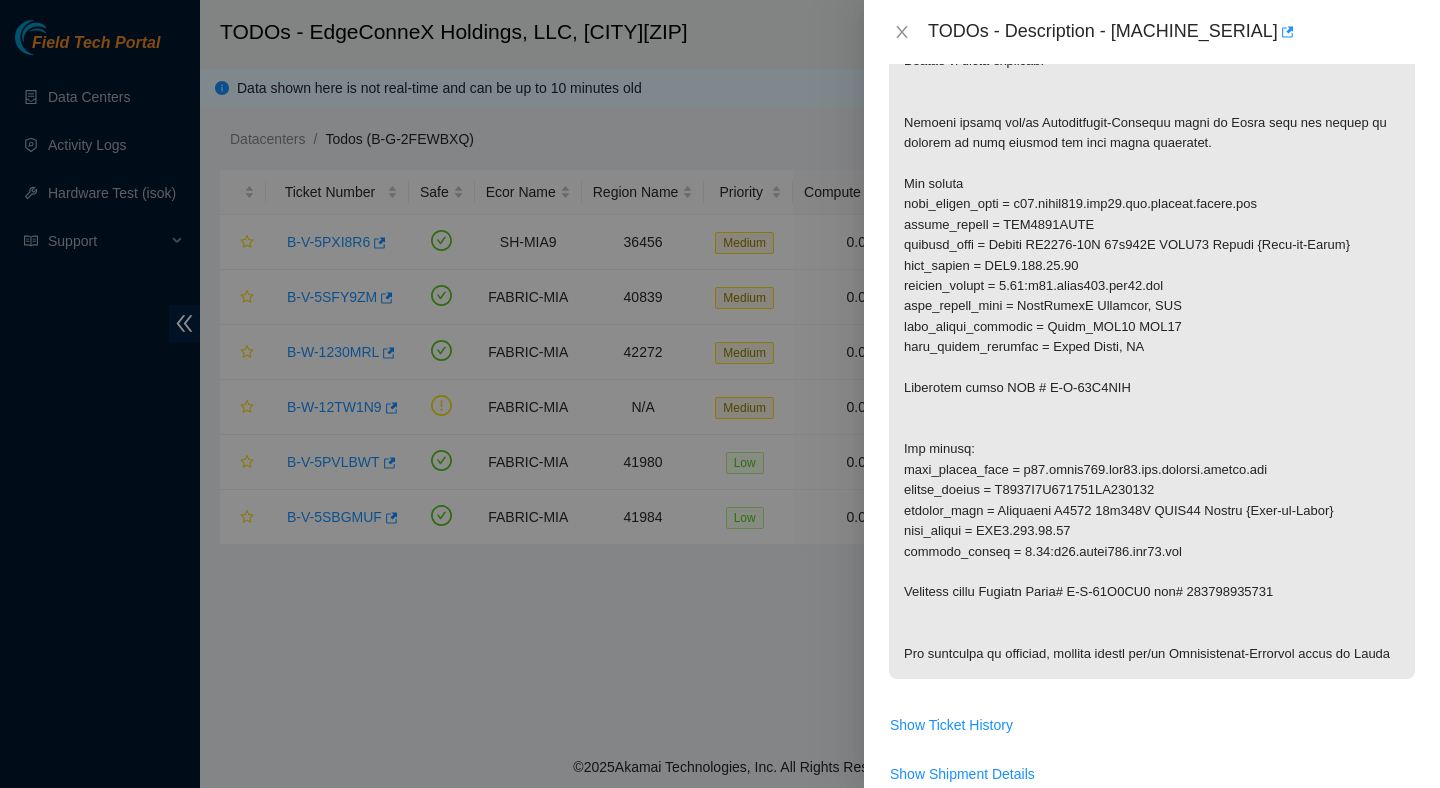 scroll, scrollTop: 519, scrollLeft: 0, axis: vertical 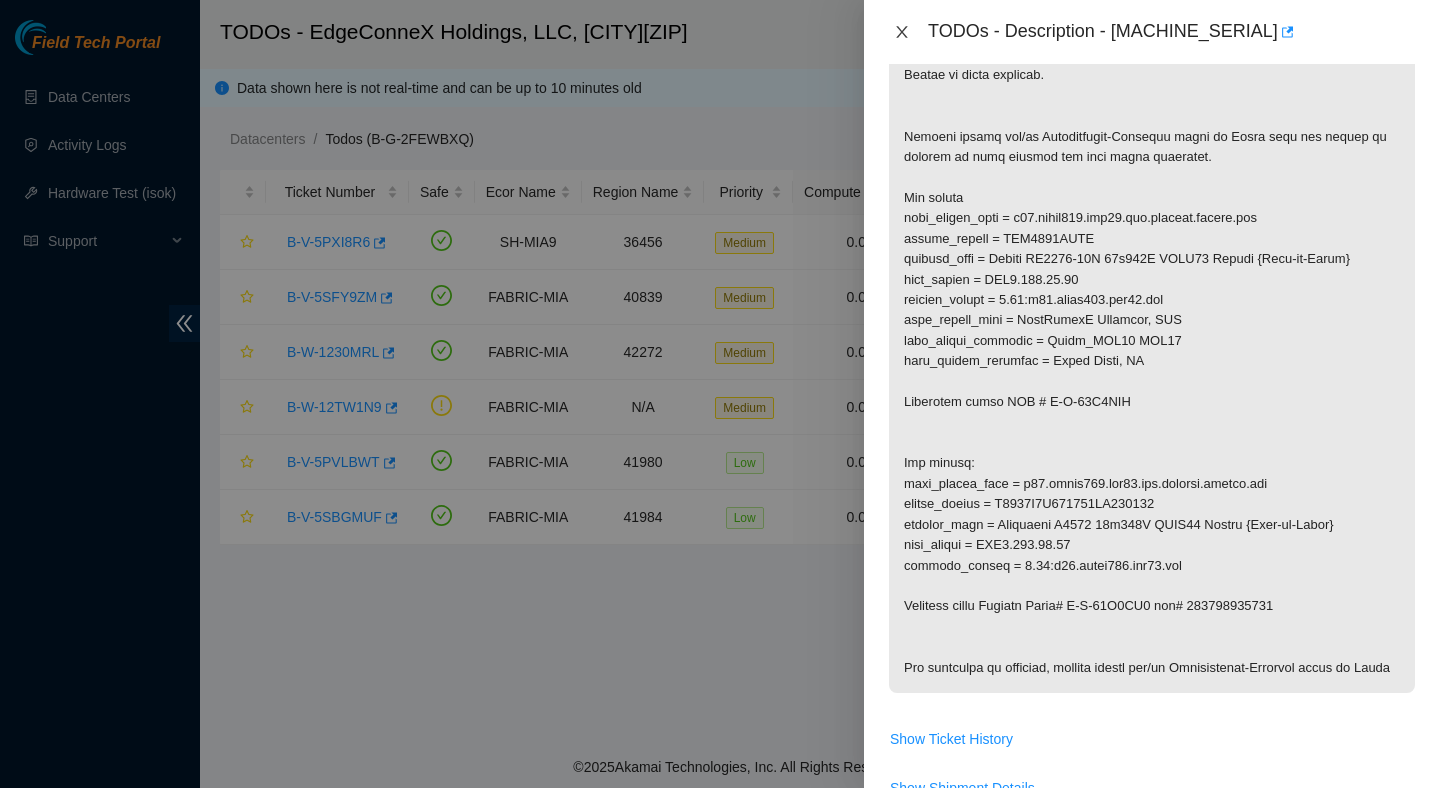 click 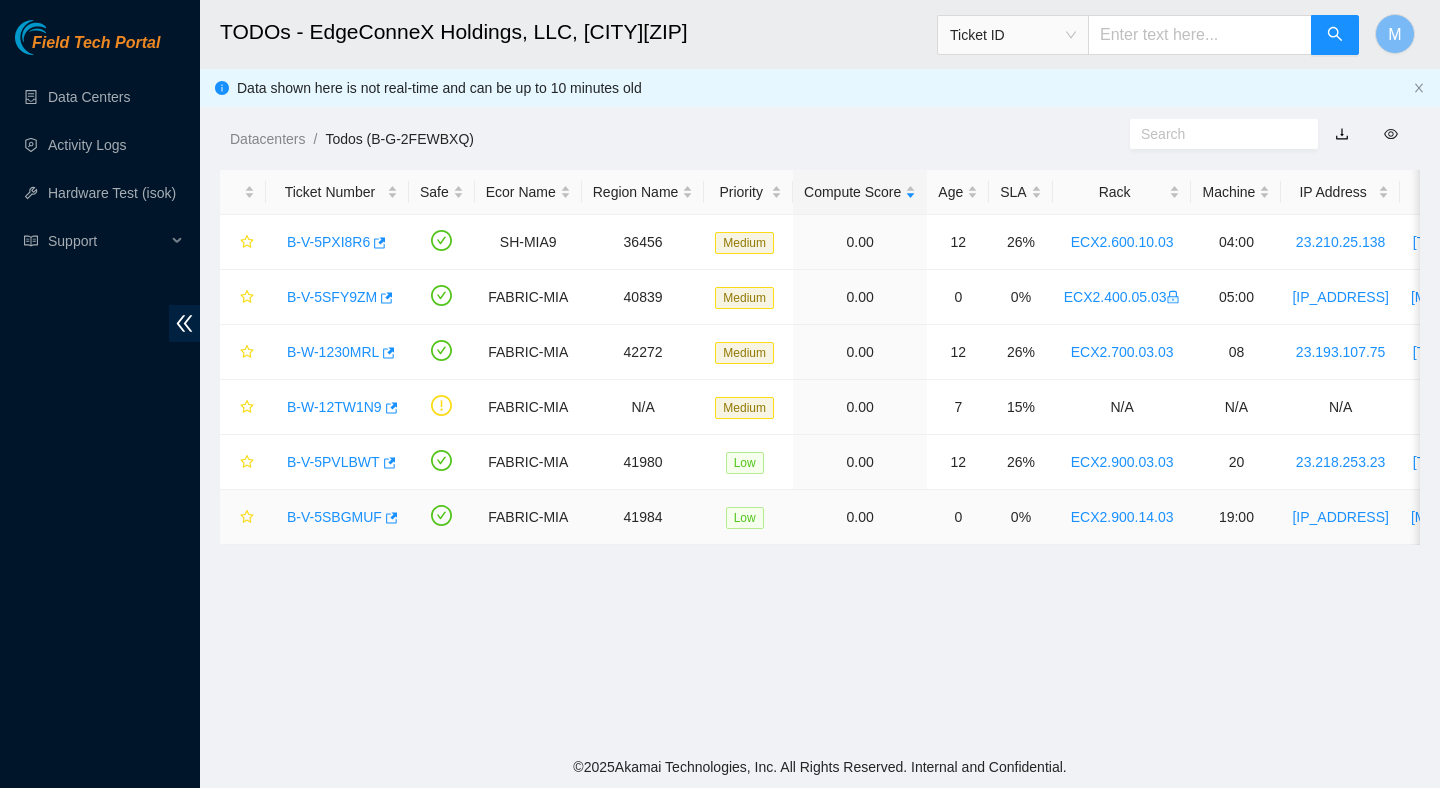 scroll, scrollTop: 394, scrollLeft: 0, axis: vertical 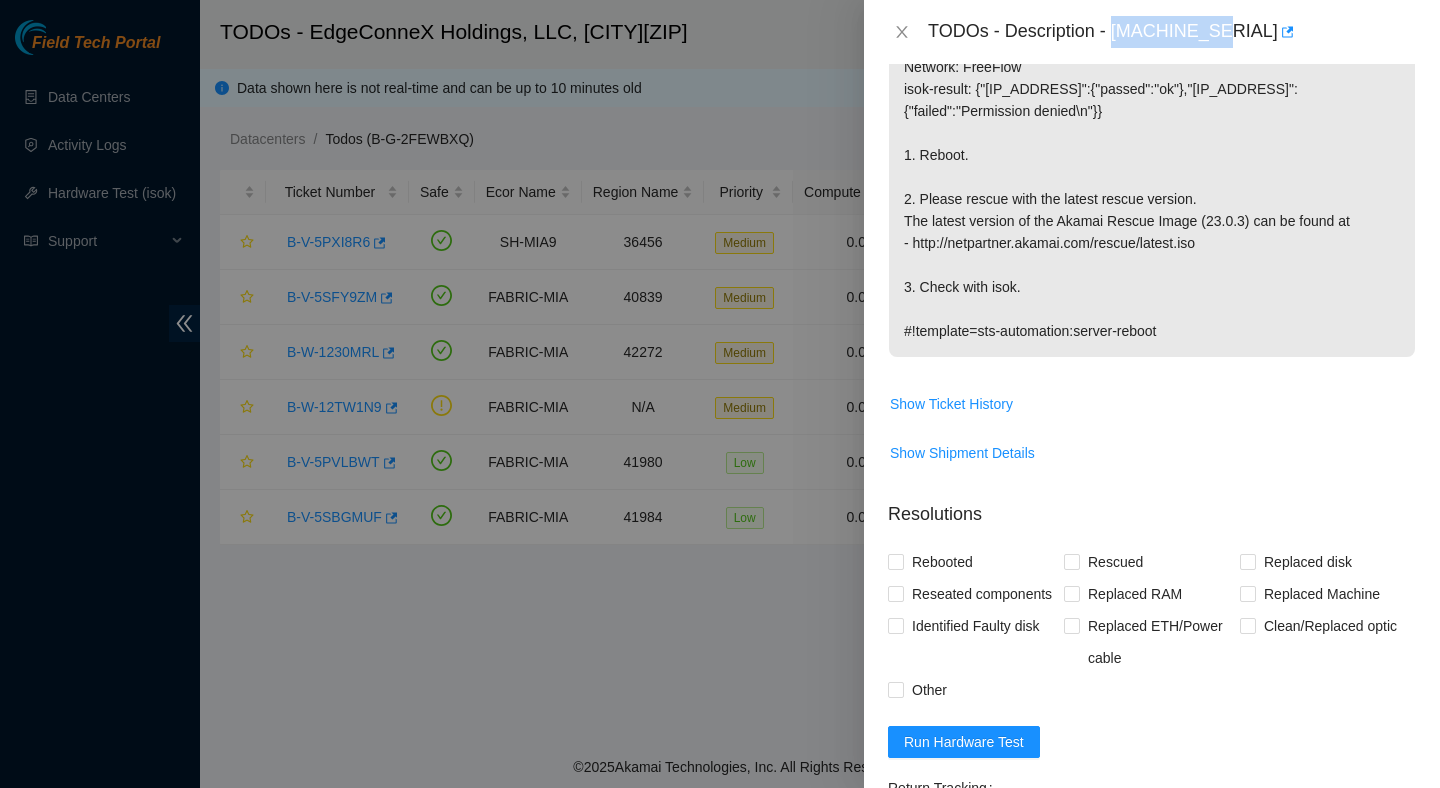 drag, startPoint x: 1117, startPoint y: 34, endPoint x: 1243, endPoint y: 49, distance: 126.88972 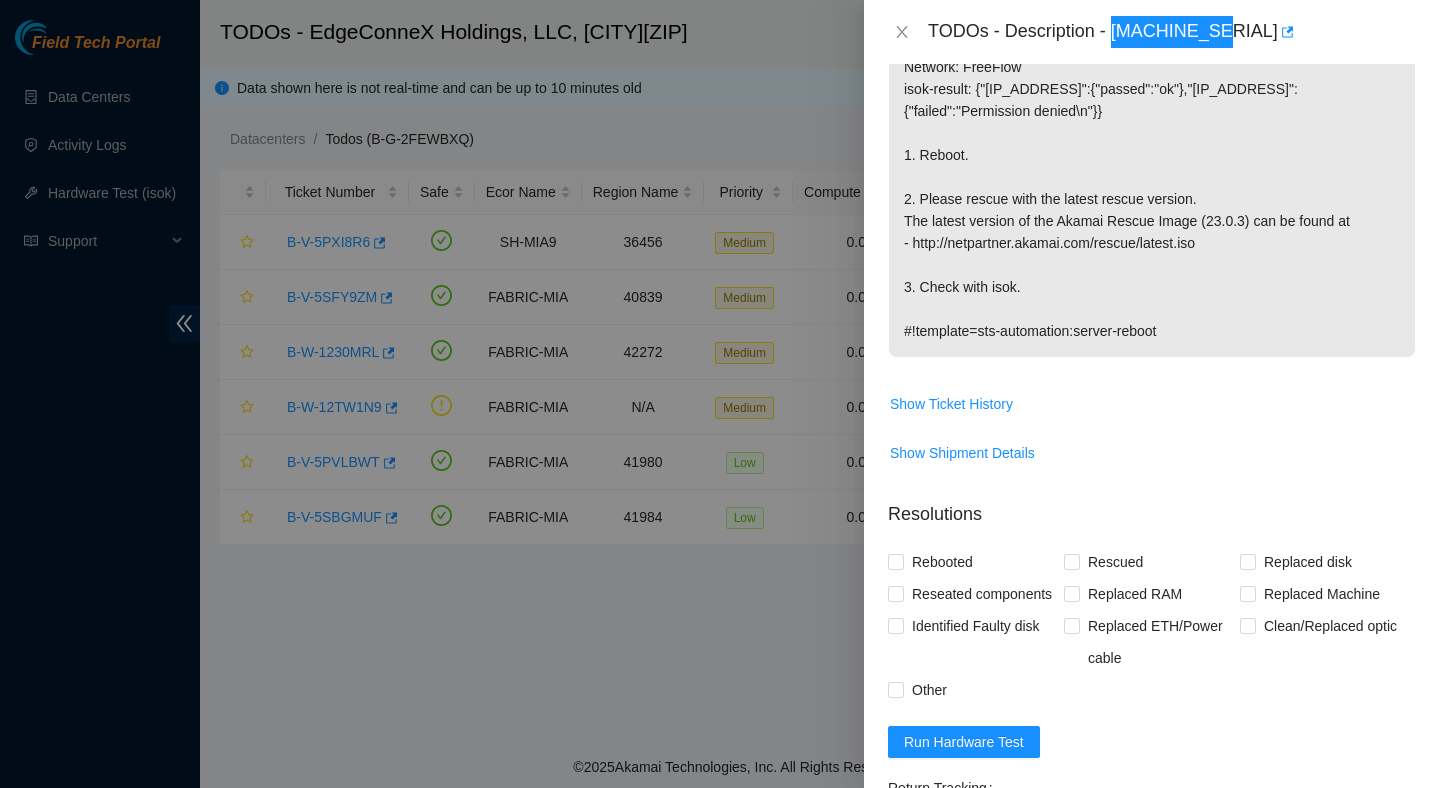scroll, scrollTop: 453, scrollLeft: 0, axis: vertical 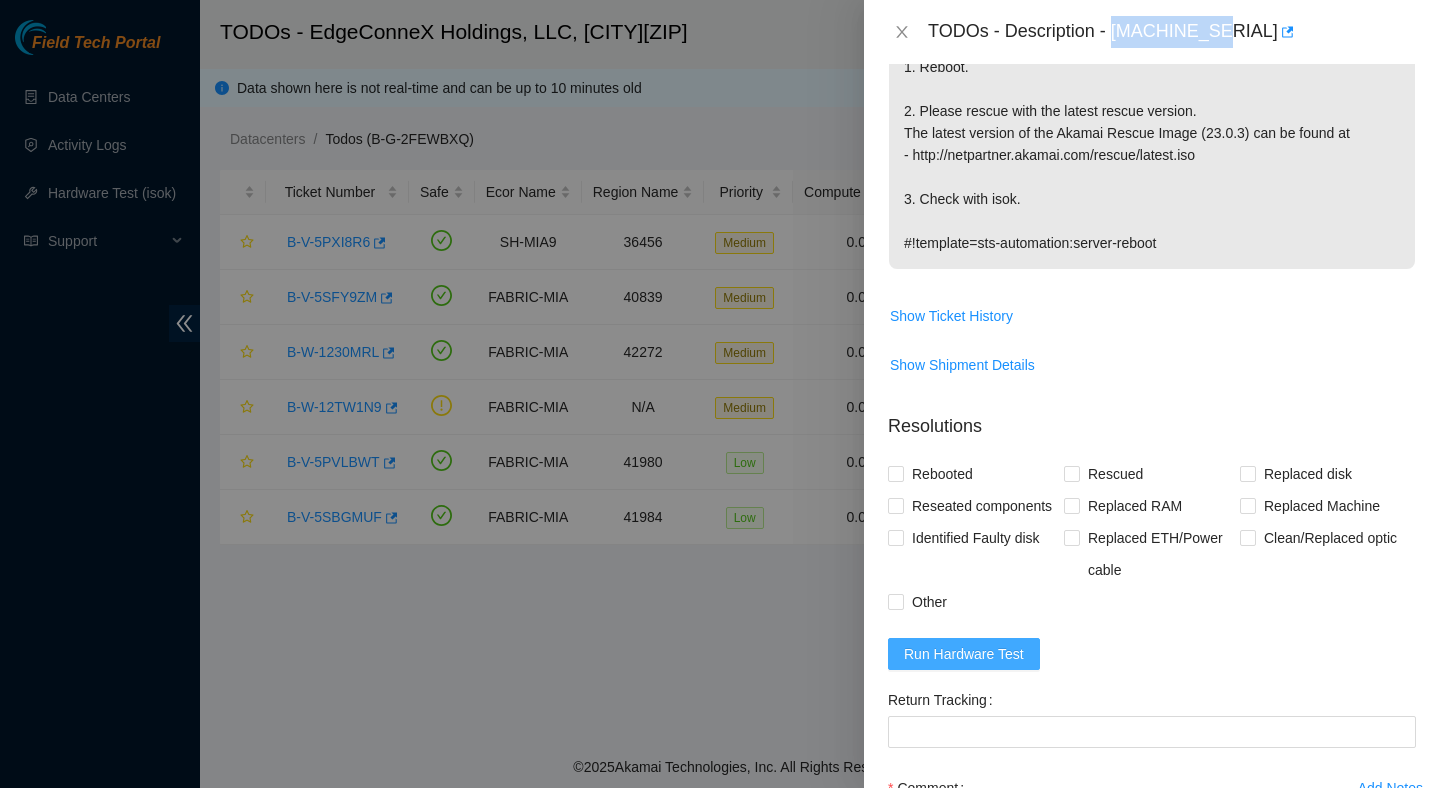 click on "Run Hardware Test" at bounding box center [964, 654] 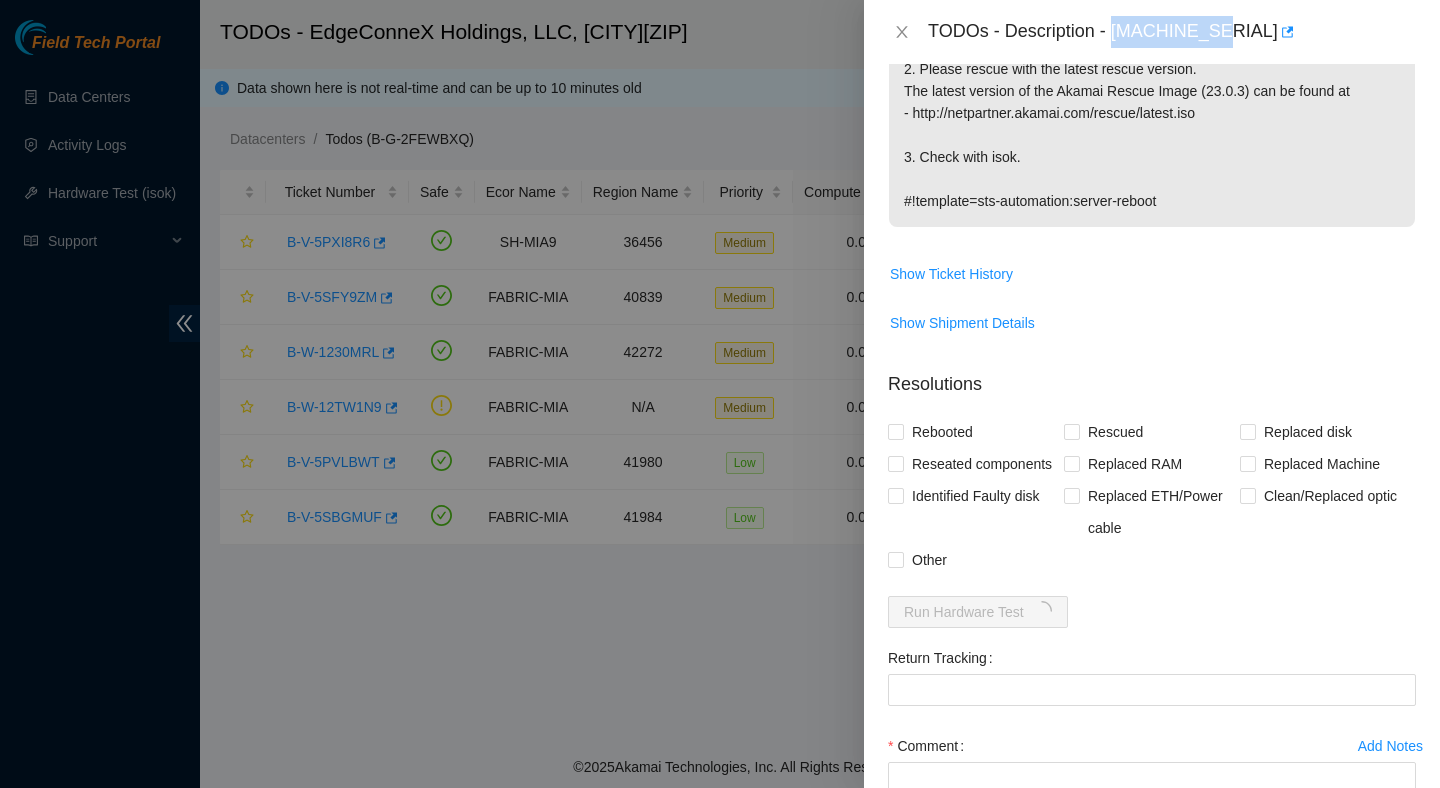 scroll, scrollTop: 693, scrollLeft: 0, axis: vertical 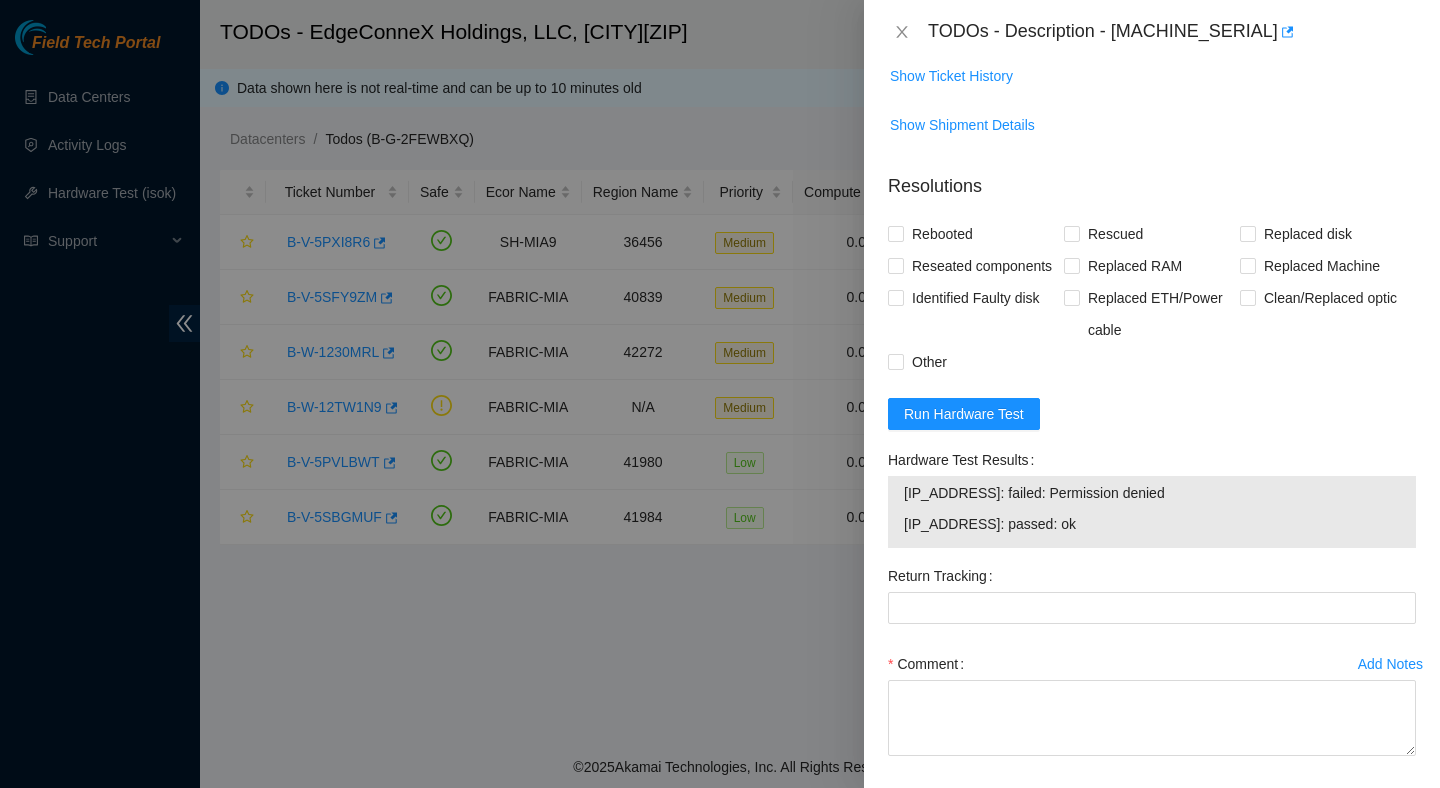 click on "[IP_ADDRESS]: passed: ok" at bounding box center [1152, 524] 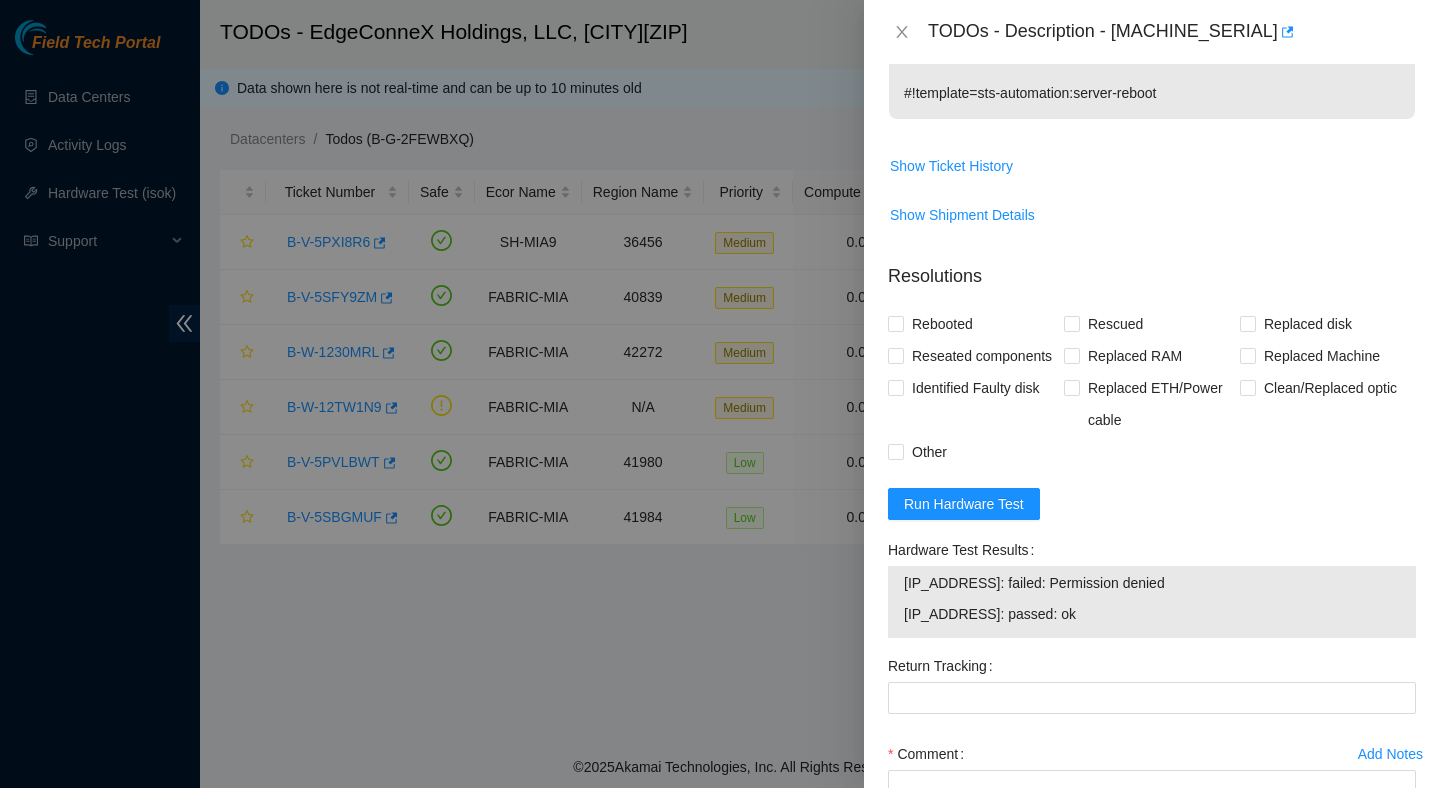 scroll, scrollTop: 631, scrollLeft: 0, axis: vertical 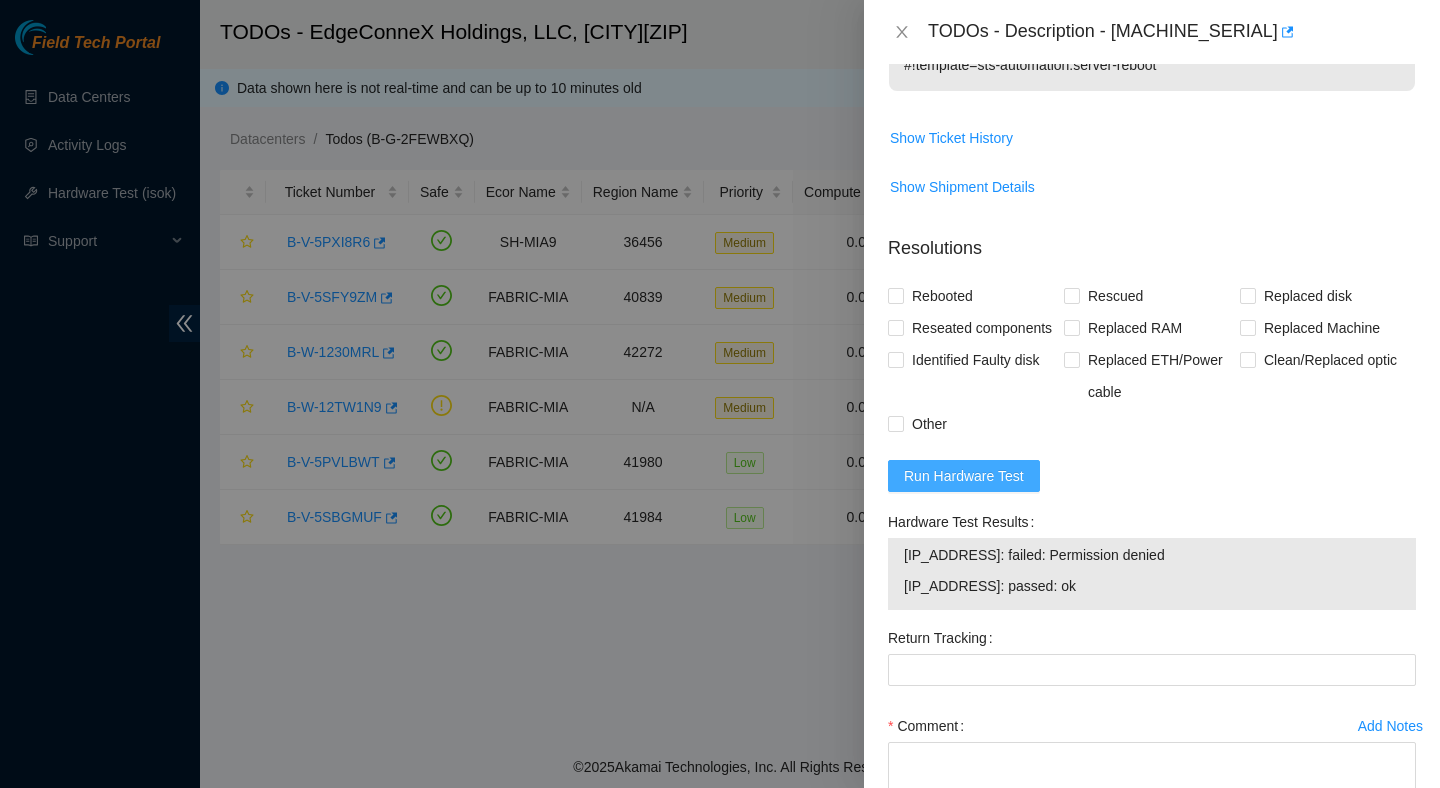 click on "Run Hardware Test" at bounding box center [964, 476] 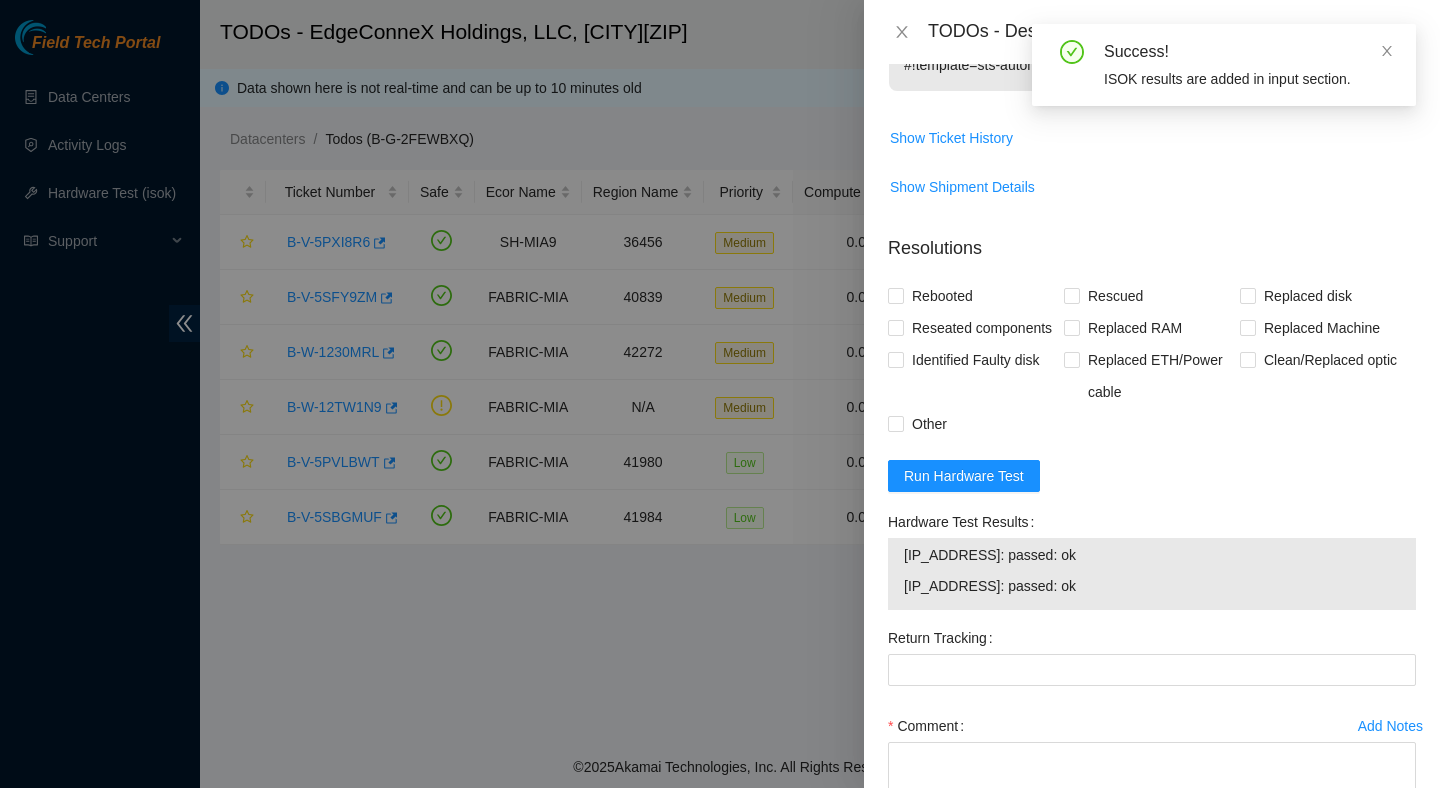 drag, startPoint x: 1094, startPoint y: 616, endPoint x: 890, endPoint y: 595, distance: 205.07803 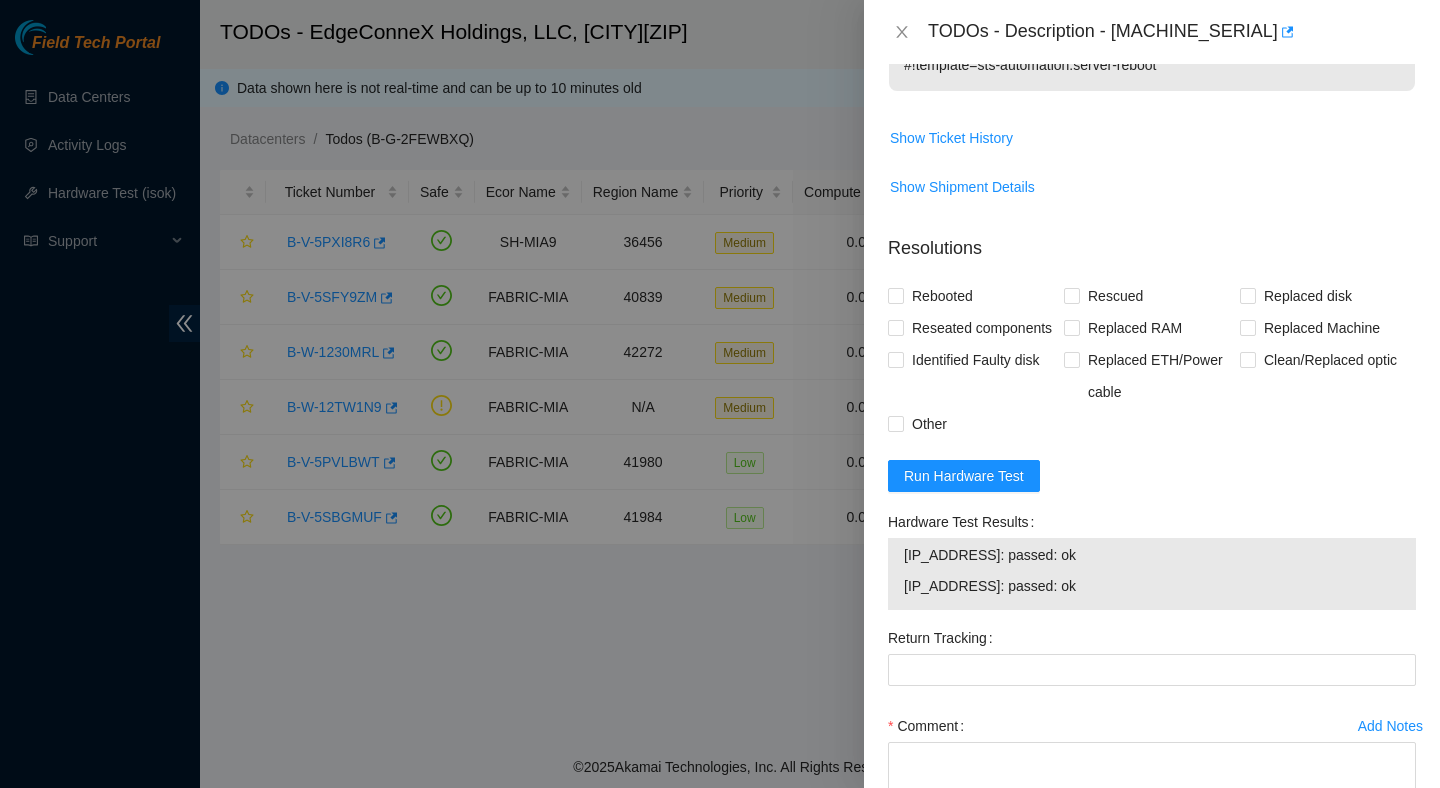 copy on "[IP_ADDRESS]: passed: ok [IP_ADDRESS]: passed: ok" 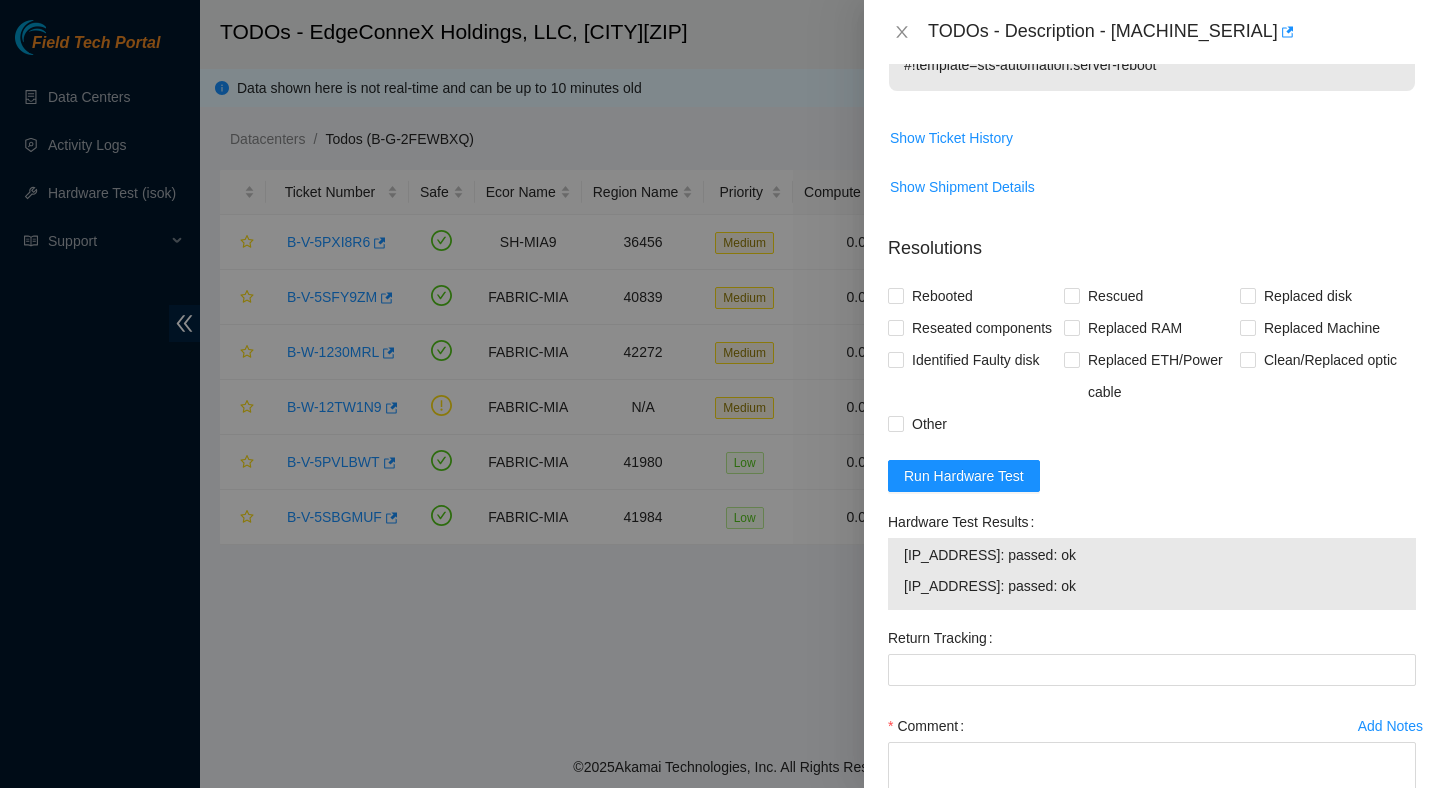 scroll, scrollTop: 809, scrollLeft: 0, axis: vertical 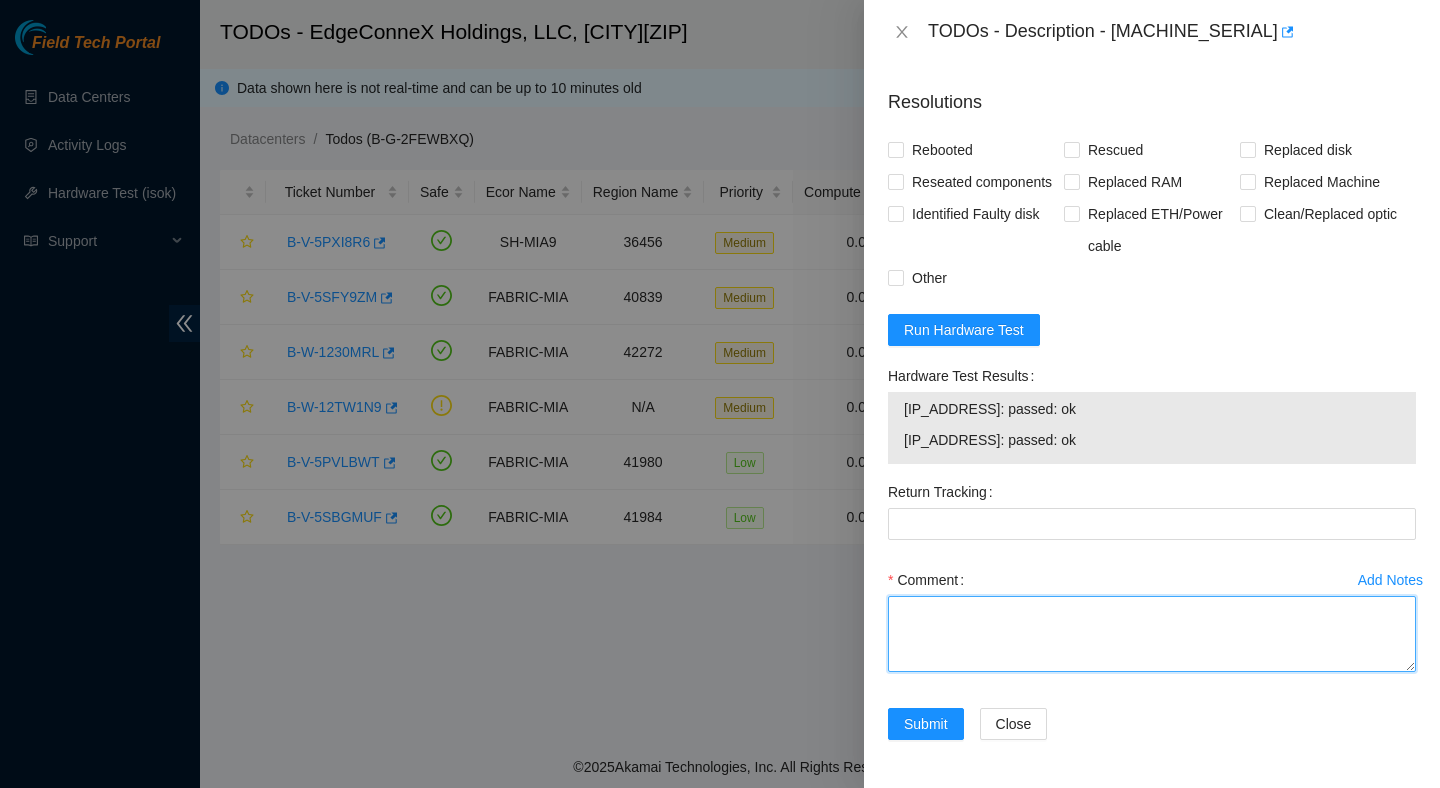click on "Comment" at bounding box center (1152, 634) 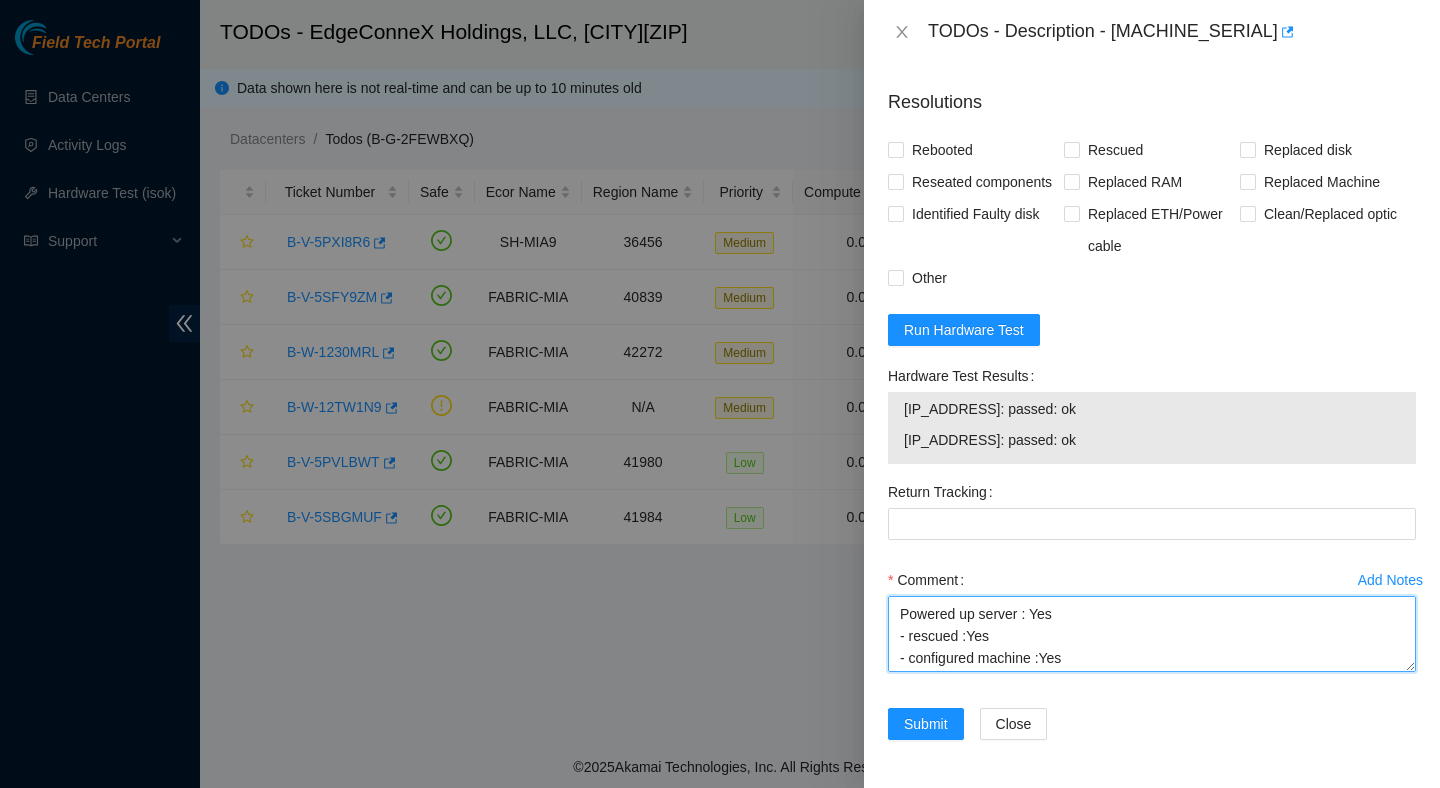 scroll, scrollTop: 0, scrollLeft: 0, axis: both 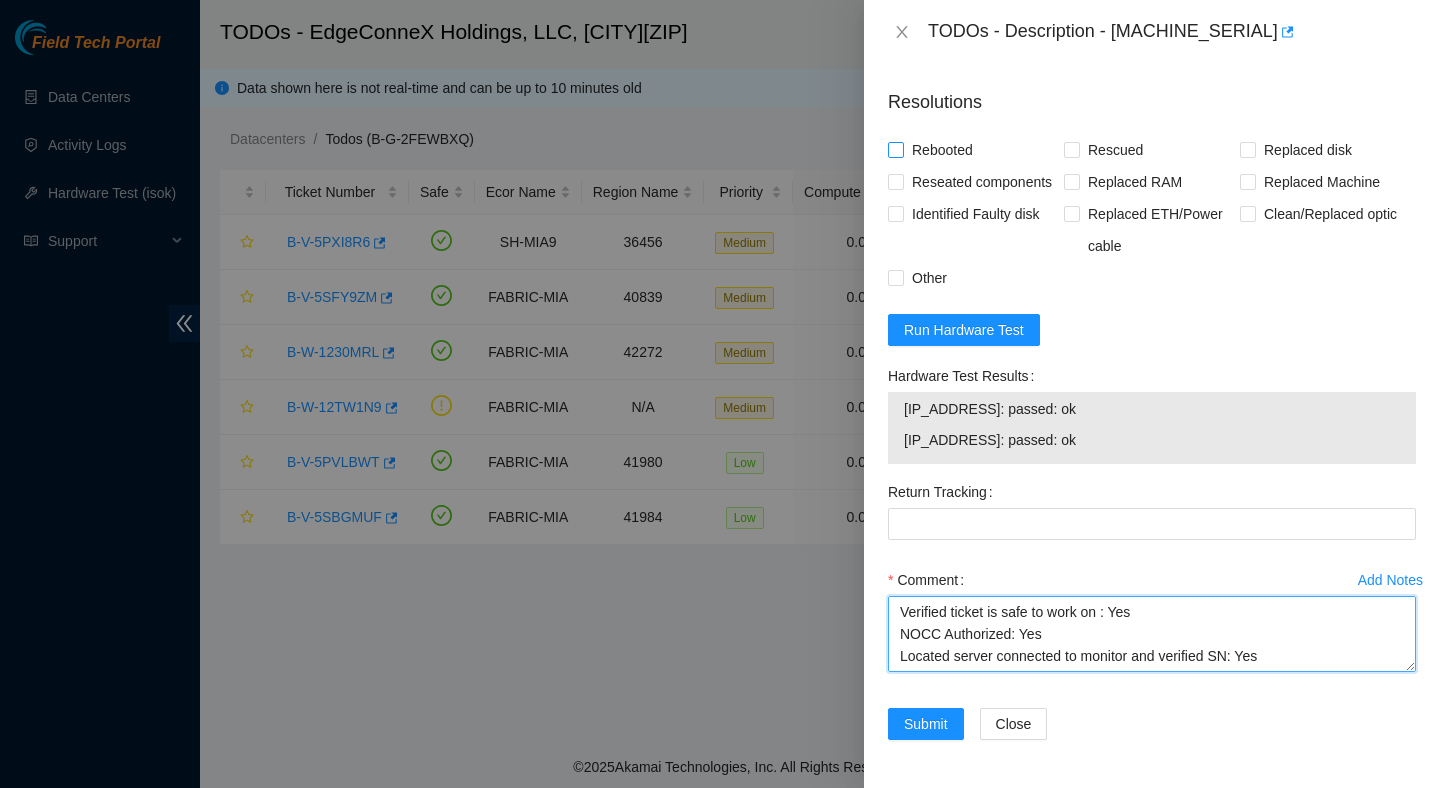 type on "Verified ticket is safe to work on : Yes
NOCC Authorized: Yes
Located server connected to monitor and verified SN: Yes
Ran Pre isok : [IP_ADDRESS]: failed: Permission denied
[IP_ADDRESS]: passed: ok
verified and rebooted machine : Yes
Powered up server : Yes
- rescued :Yes
- configured machine :Yes
- reboot :Yes
Verified all disks are reporting : Yes
Post Isok: [IP_ADDRESS]: passed: ok
[IP_ADDRESS]: passed: ok" 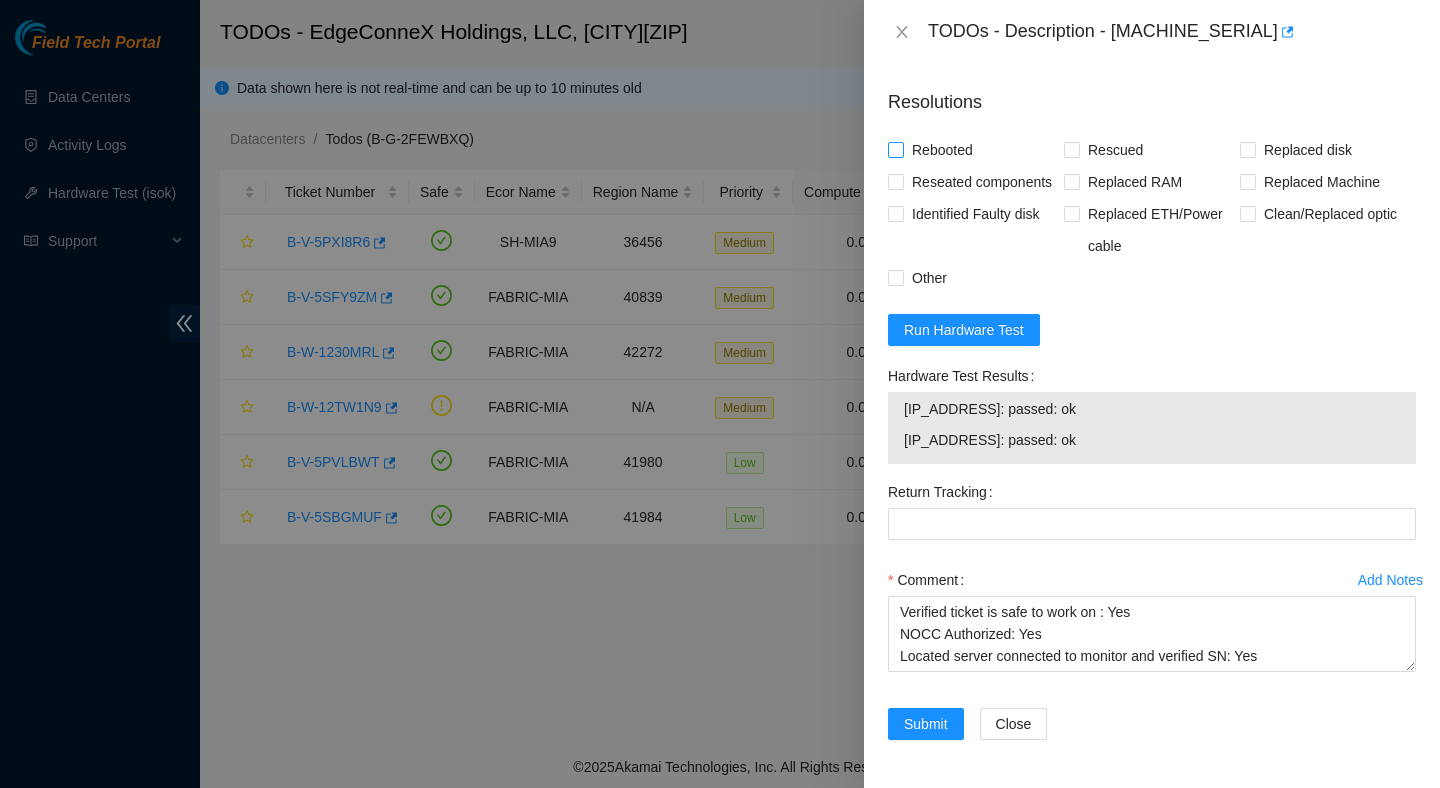 click on "Rebooted" at bounding box center (942, 150) 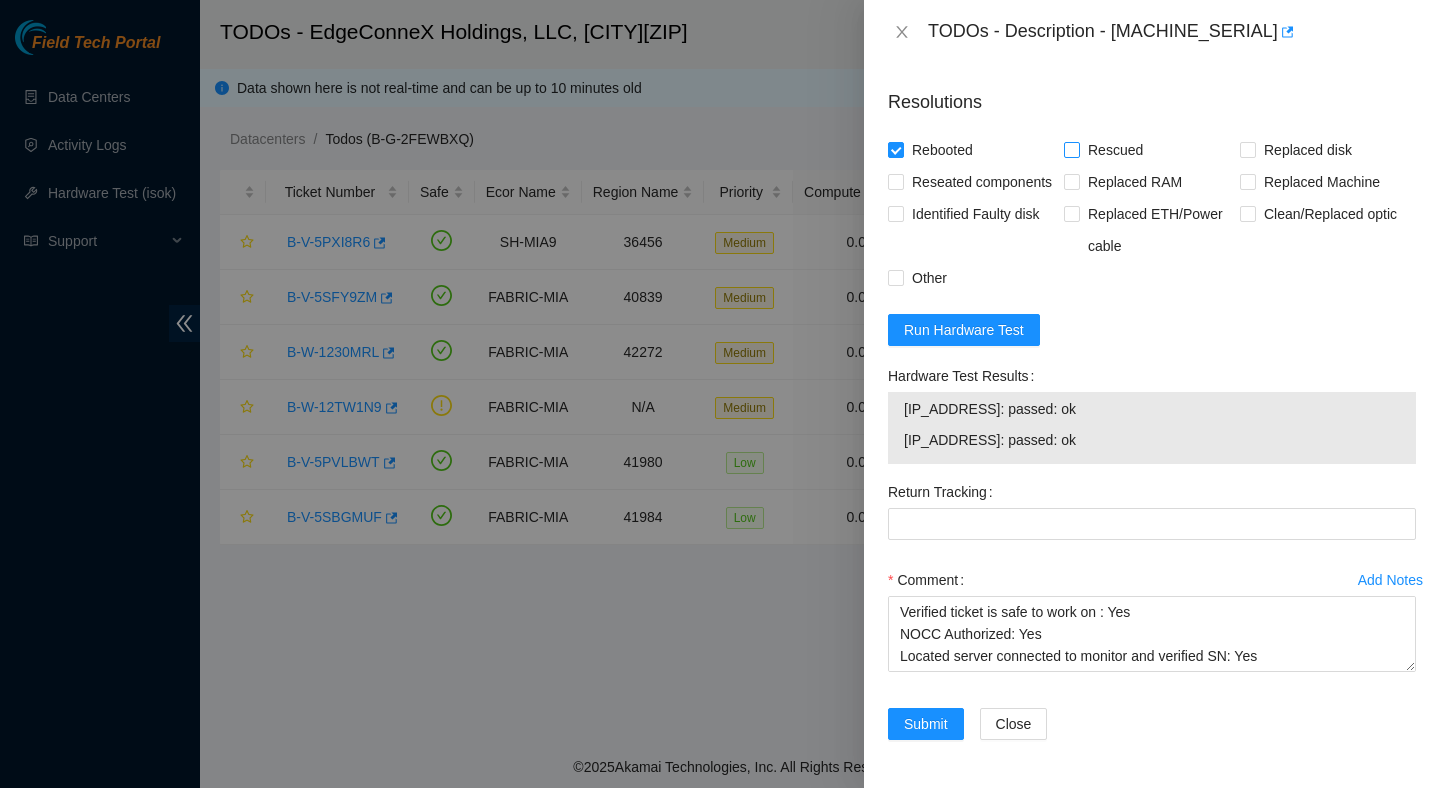 click on "Rescued" at bounding box center [1115, 150] 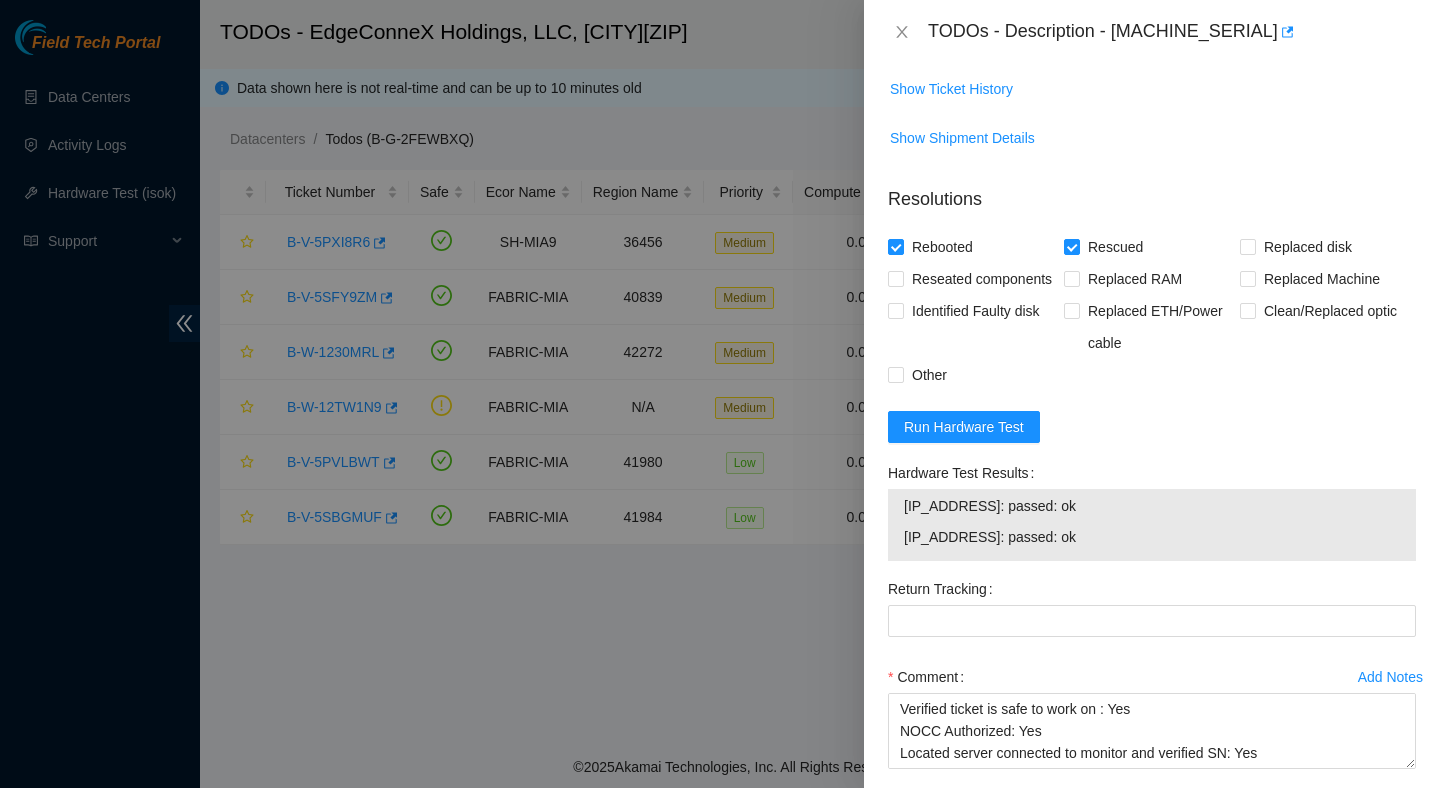 scroll, scrollTop: 809, scrollLeft: 0, axis: vertical 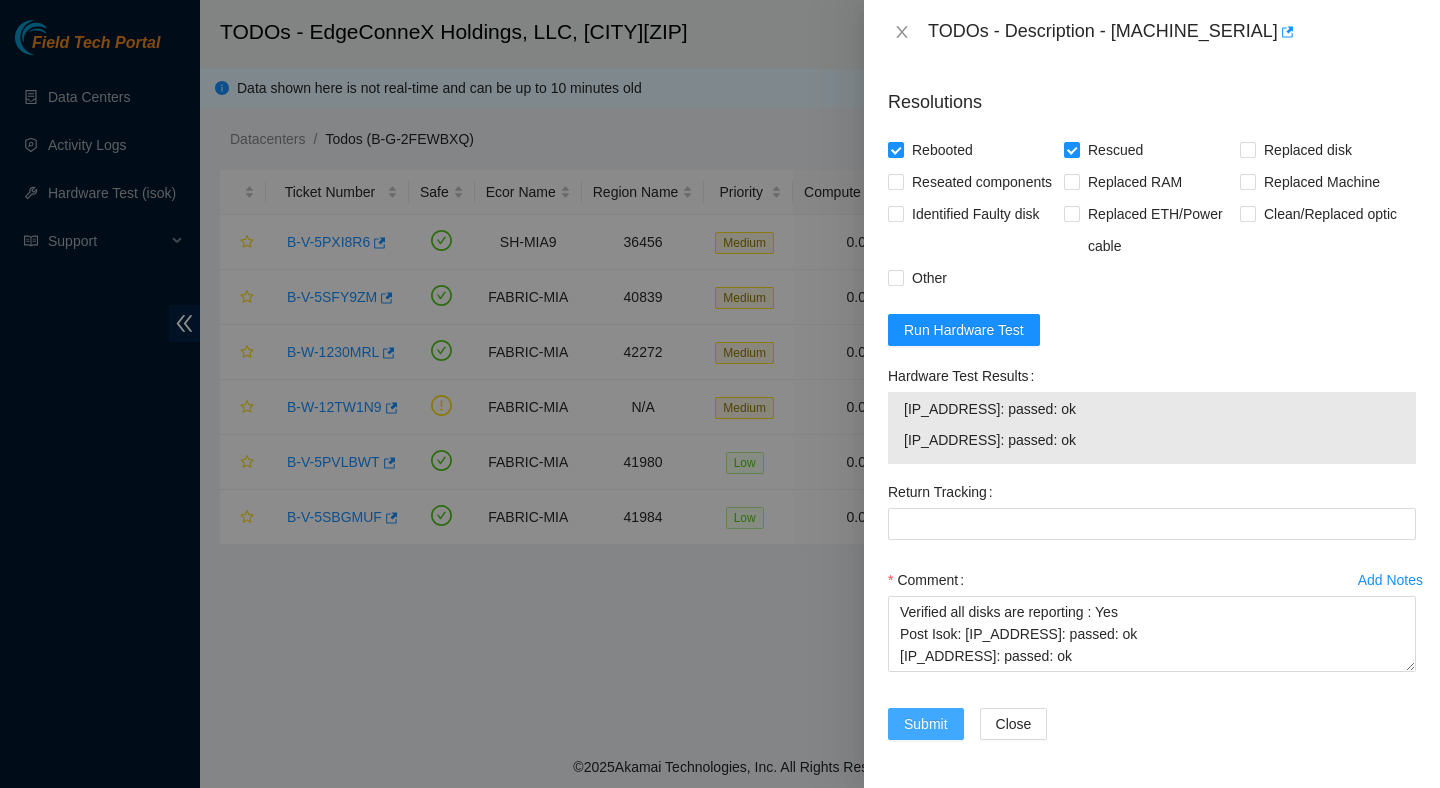 click on "Submit" at bounding box center [926, 724] 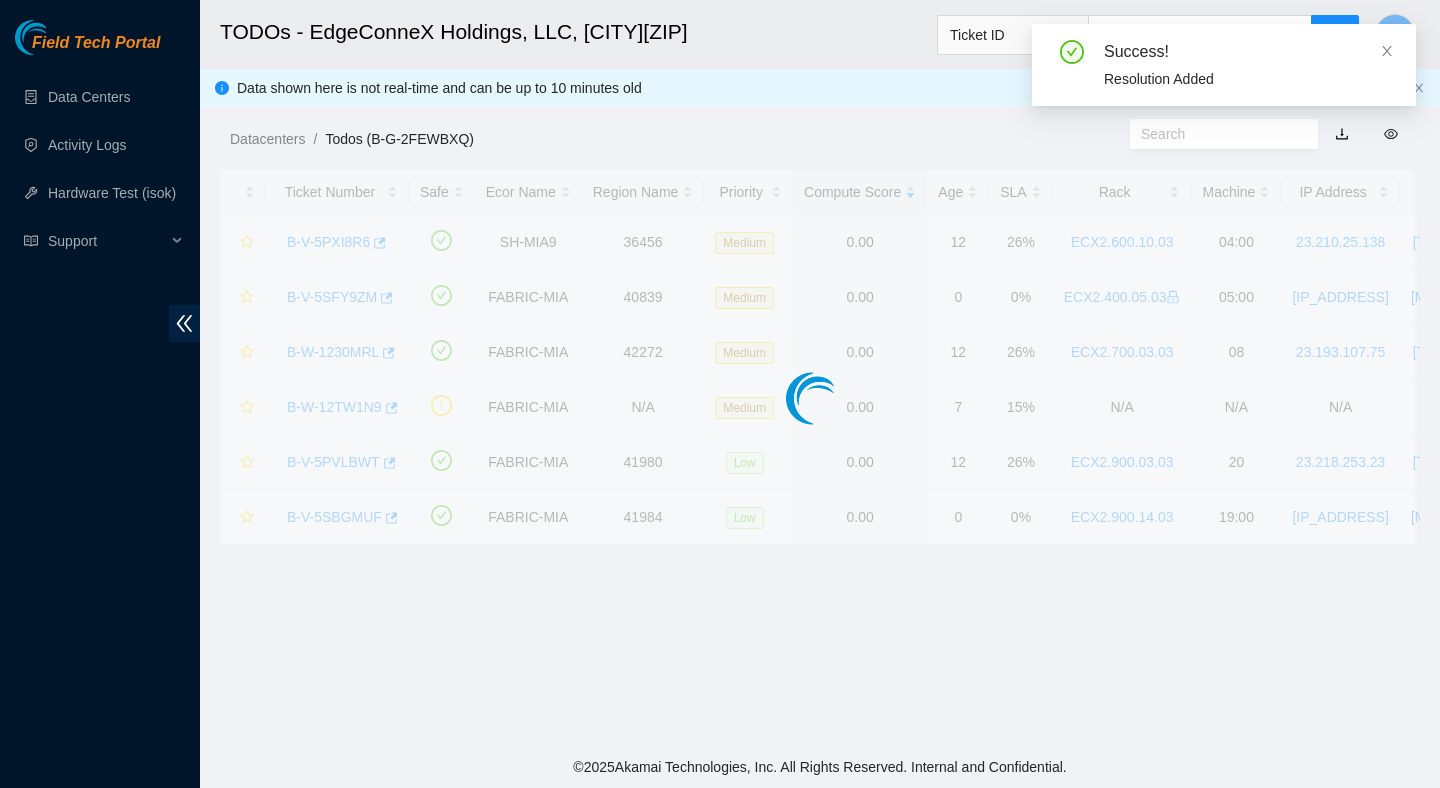 scroll, scrollTop: 502, scrollLeft: 0, axis: vertical 